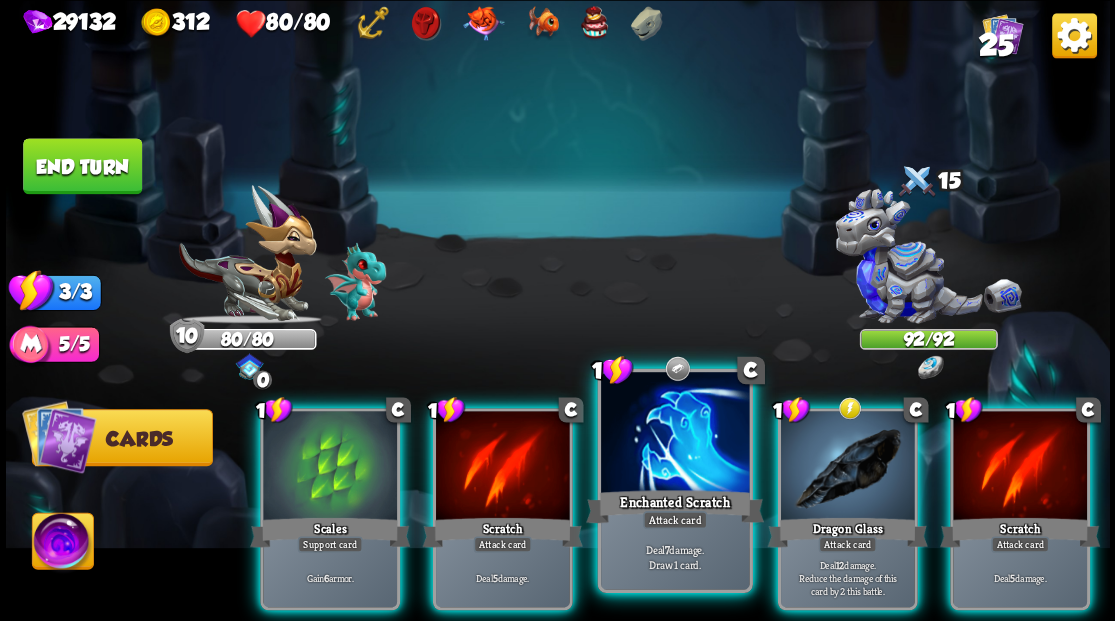scroll, scrollTop: 0, scrollLeft: 0, axis: both 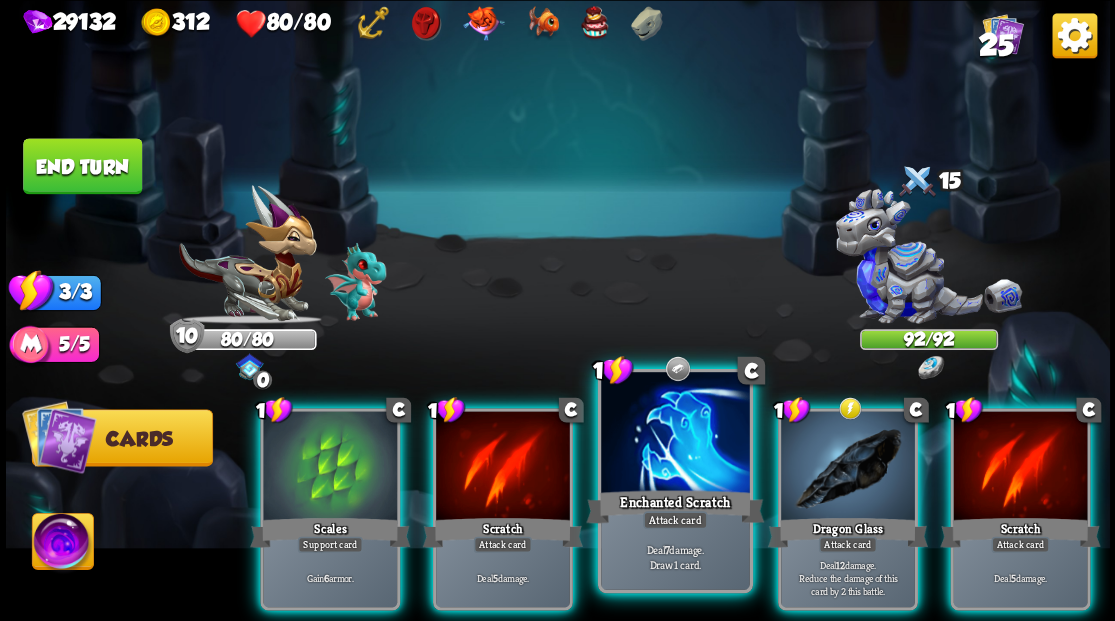 click at bounding box center [675, 434] 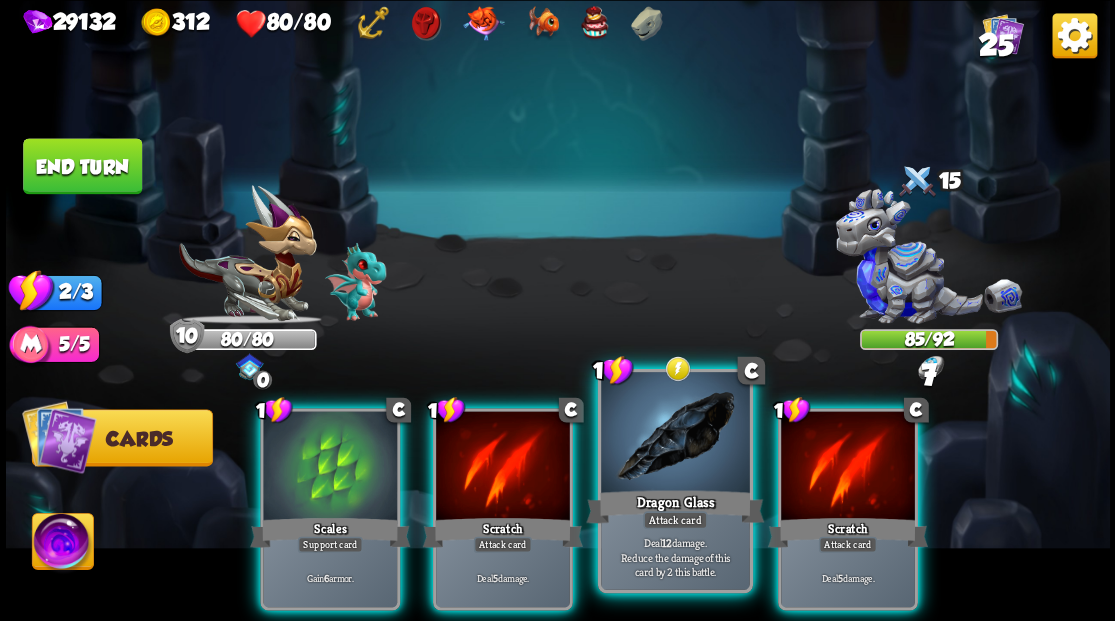 click at bounding box center (675, 434) 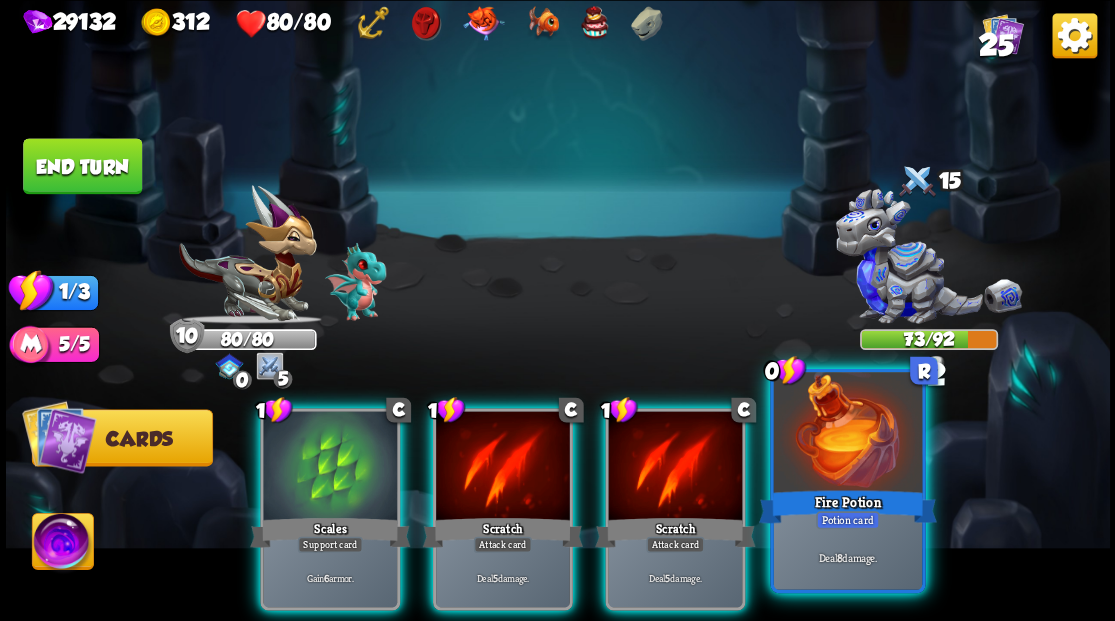 click at bounding box center [847, 434] 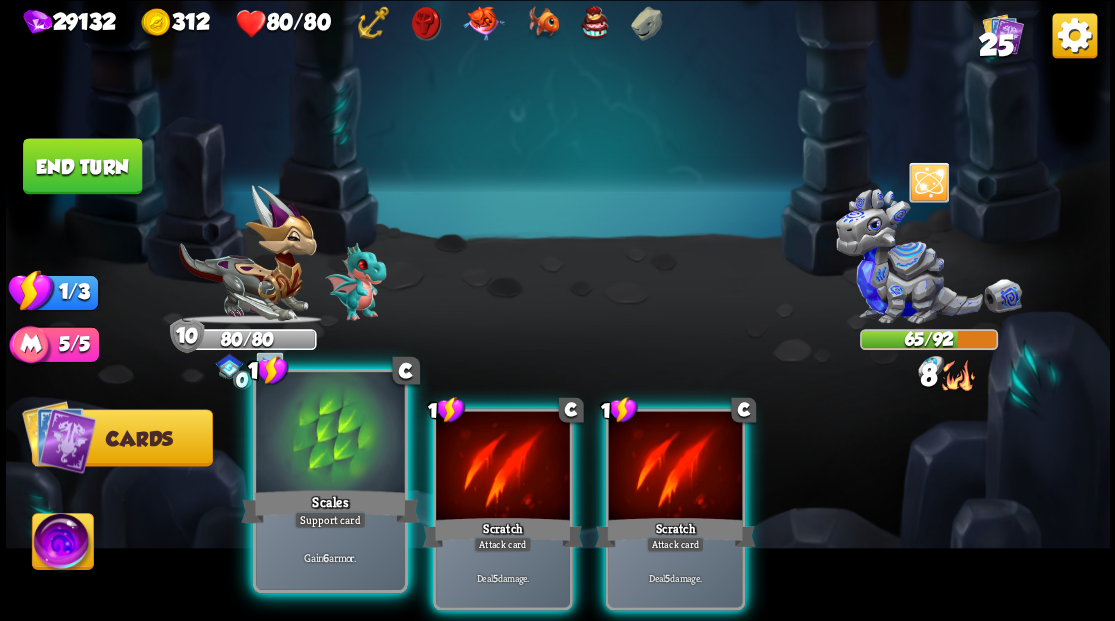 click at bounding box center (330, 434) 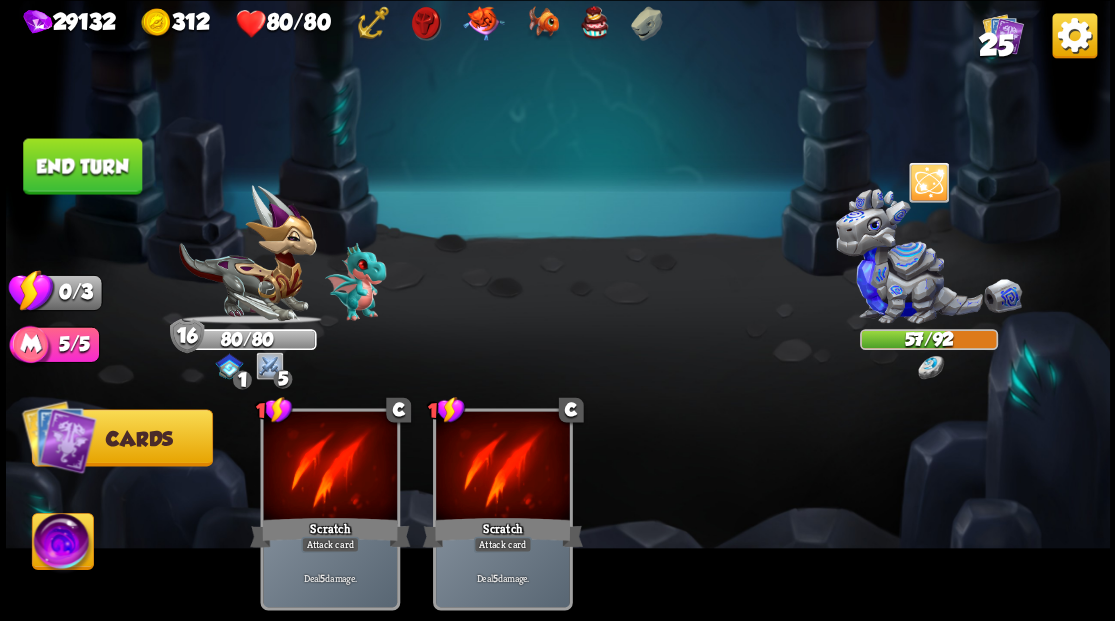 click on "End turn" at bounding box center (82, 166) 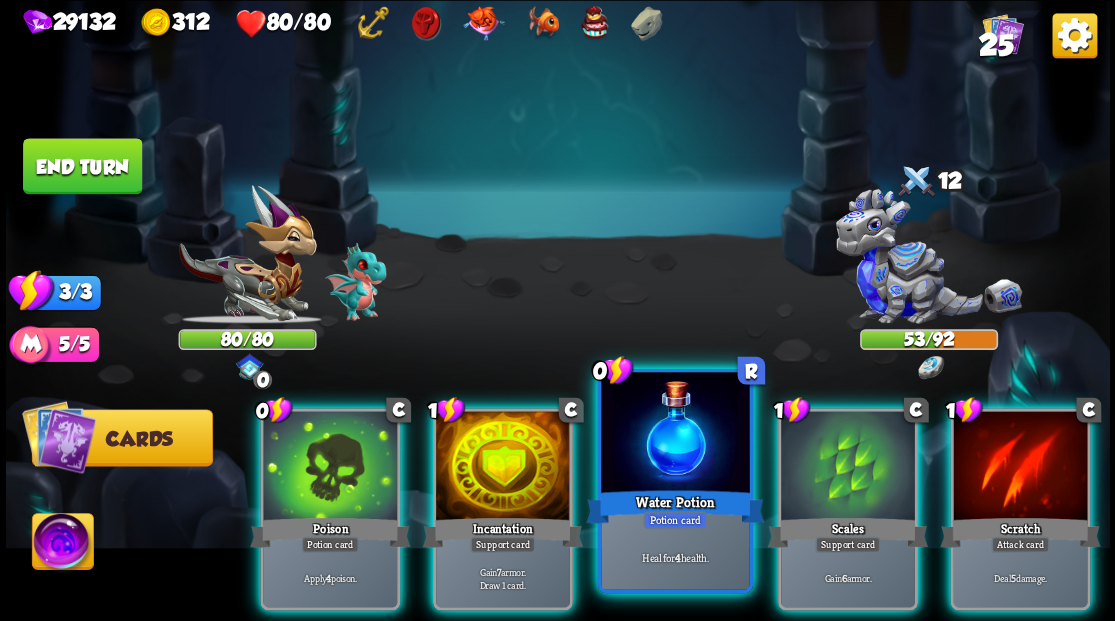 click at bounding box center [675, 434] 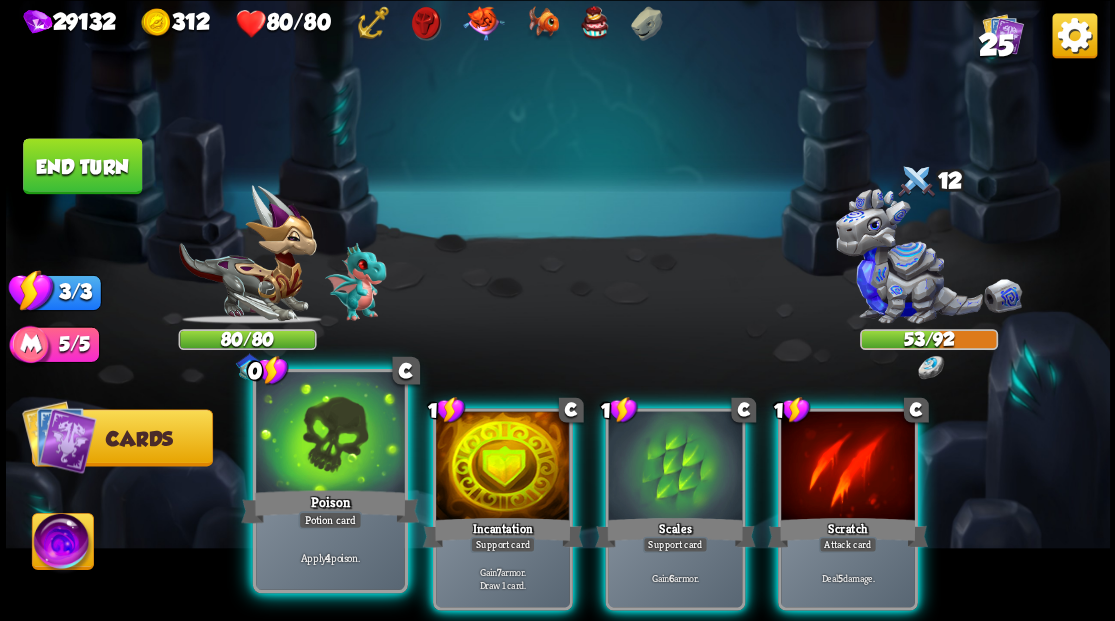 click at bounding box center [330, 434] 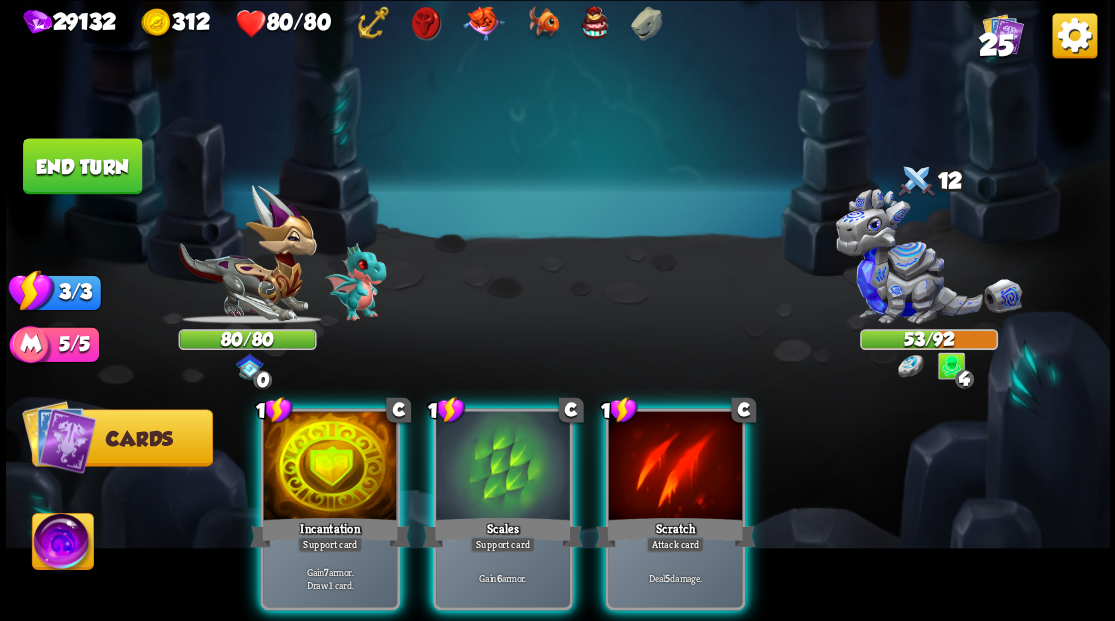 drag, startPoint x: 676, startPoint y: 476, endPoint x: 677, endPoint y: 466, distance: 10.049875 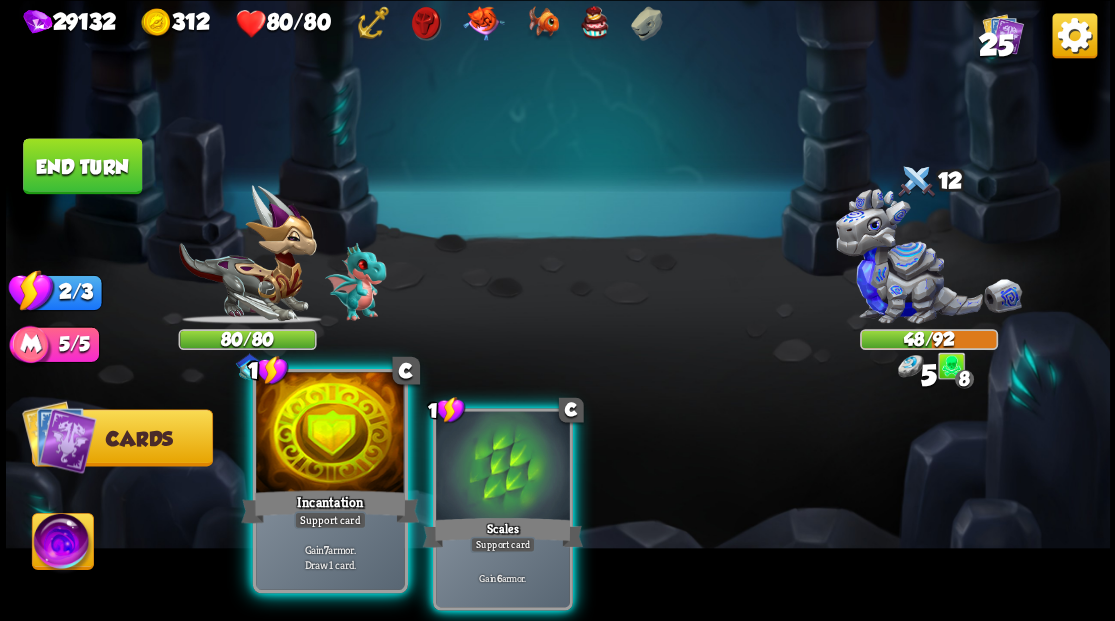 click at bounding box center (330, 434) 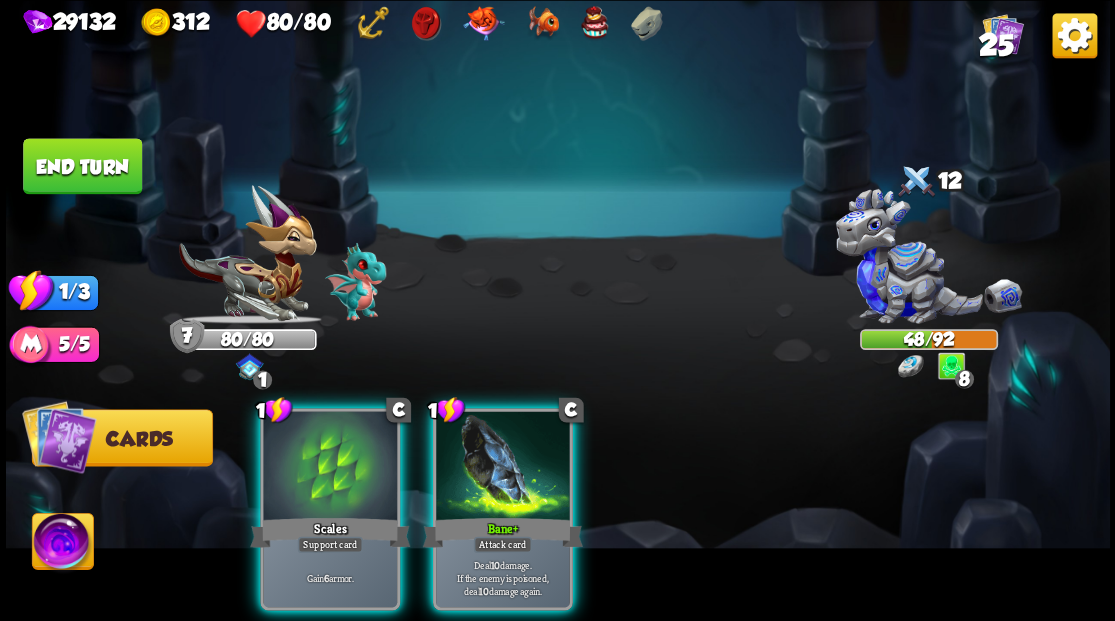 drag, startPoint x: 492, startPoint y: 488, endPoint x: 512, endPoint y: 429, distance: 62.297672 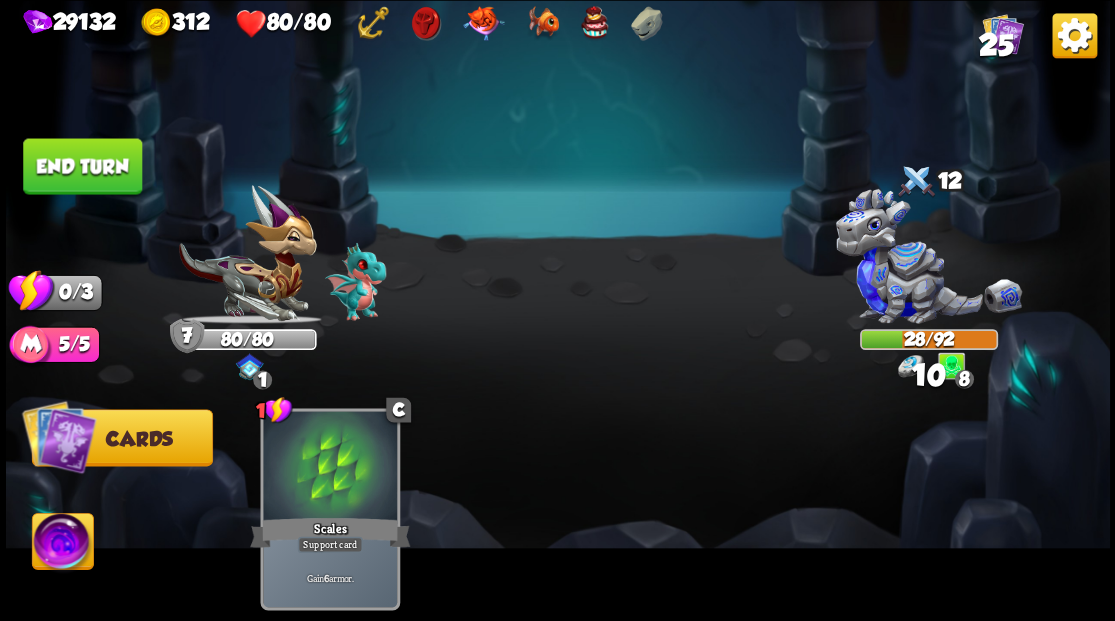 click on "End turn" at bounding box center (82, 166) 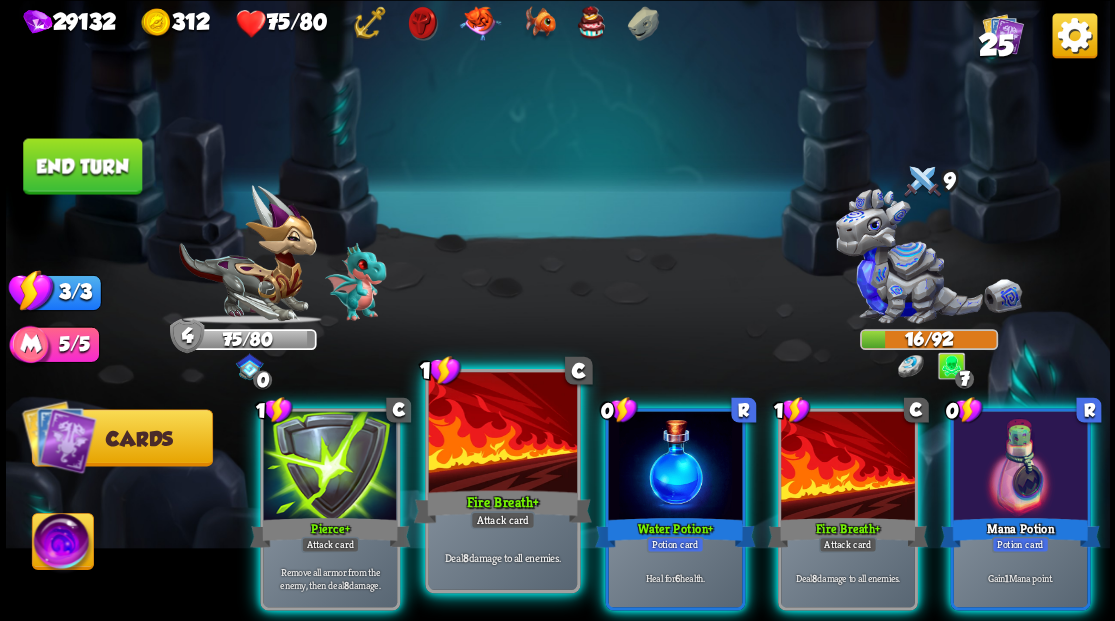 click at bounding box center (502, 434) 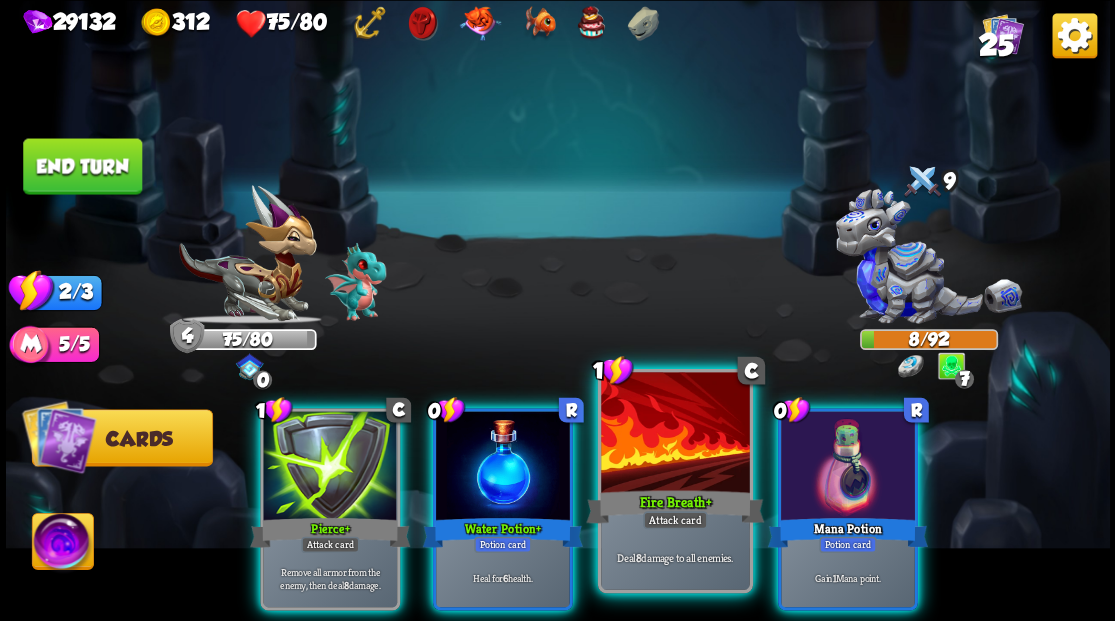 click at bounding box center (675, 434) 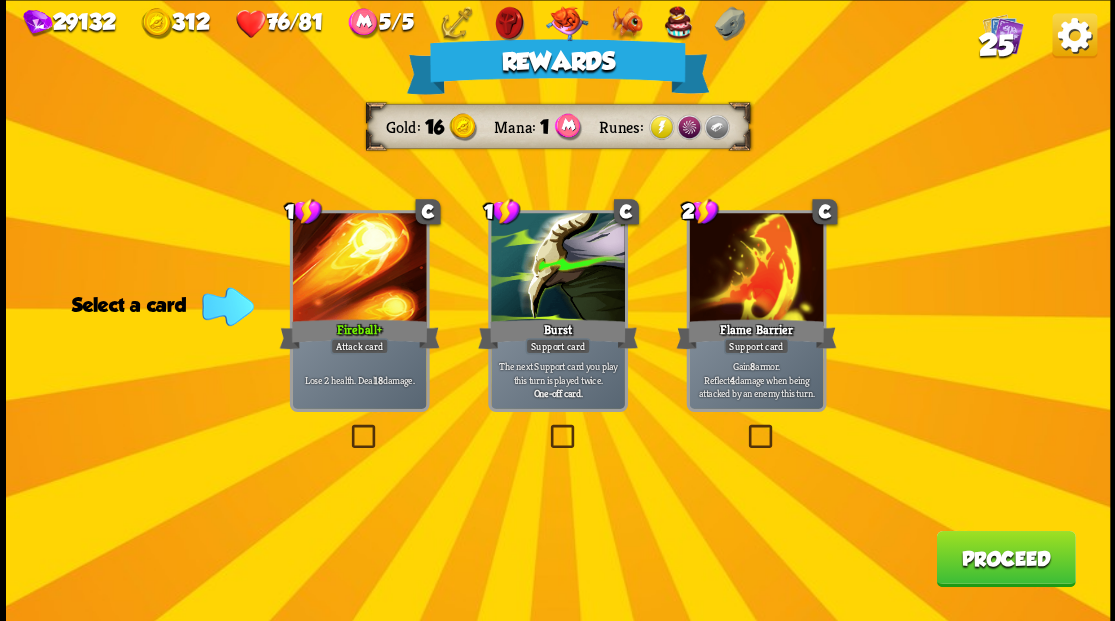 drag, startPoint x: 1018, startPoint y: 574, endPoint x: 1010, endPoint y: 556, distance: 19.697716 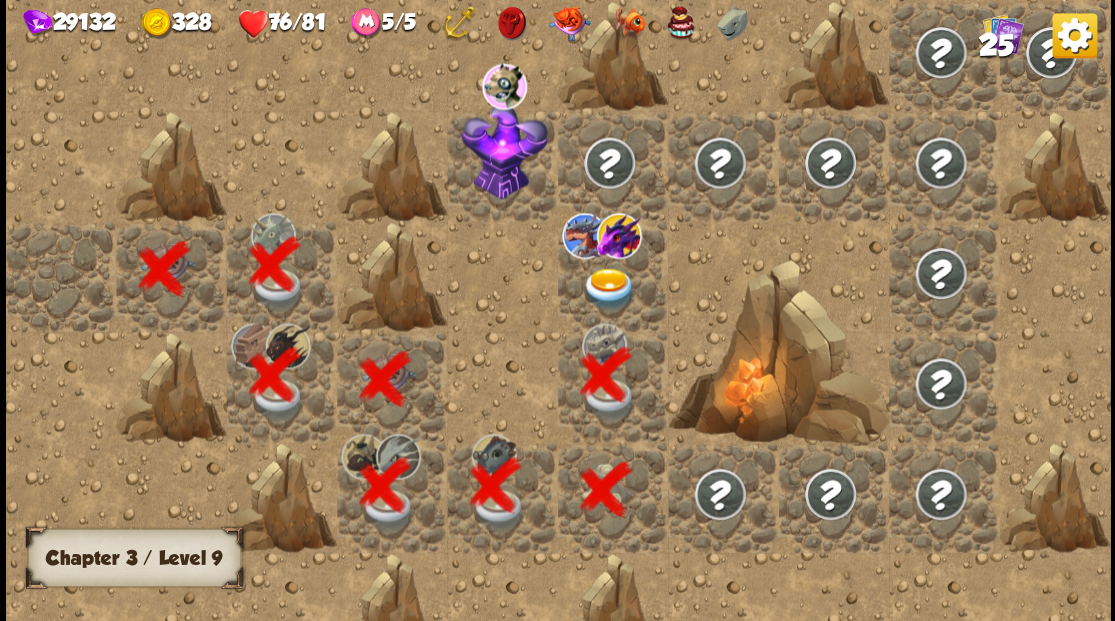 click at bounding box center [609, 288] 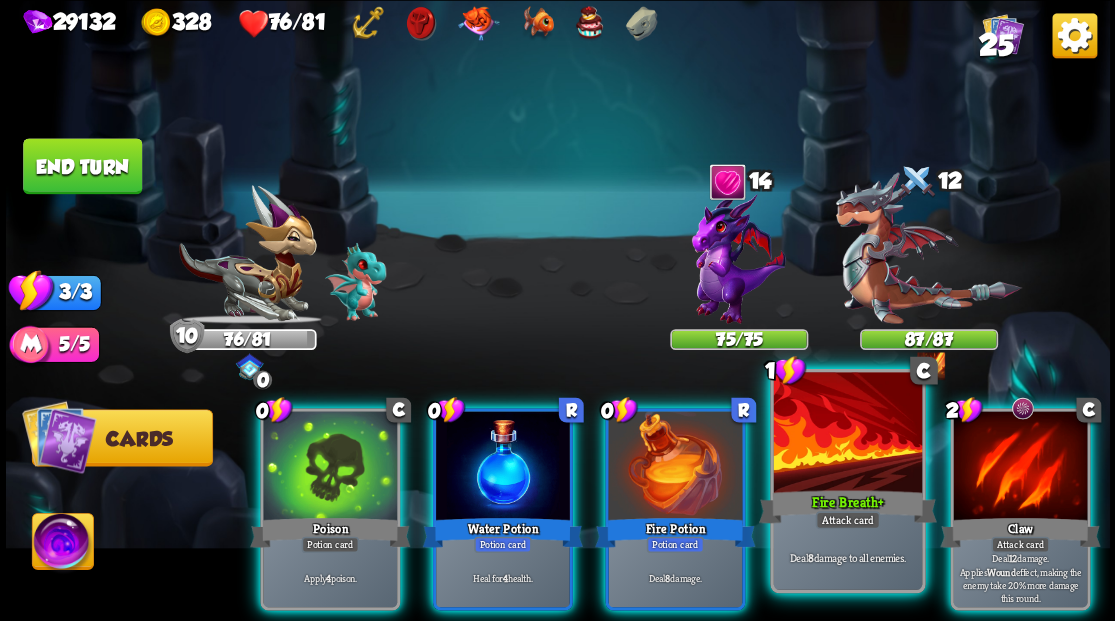 click at bounding box center (847, 434) 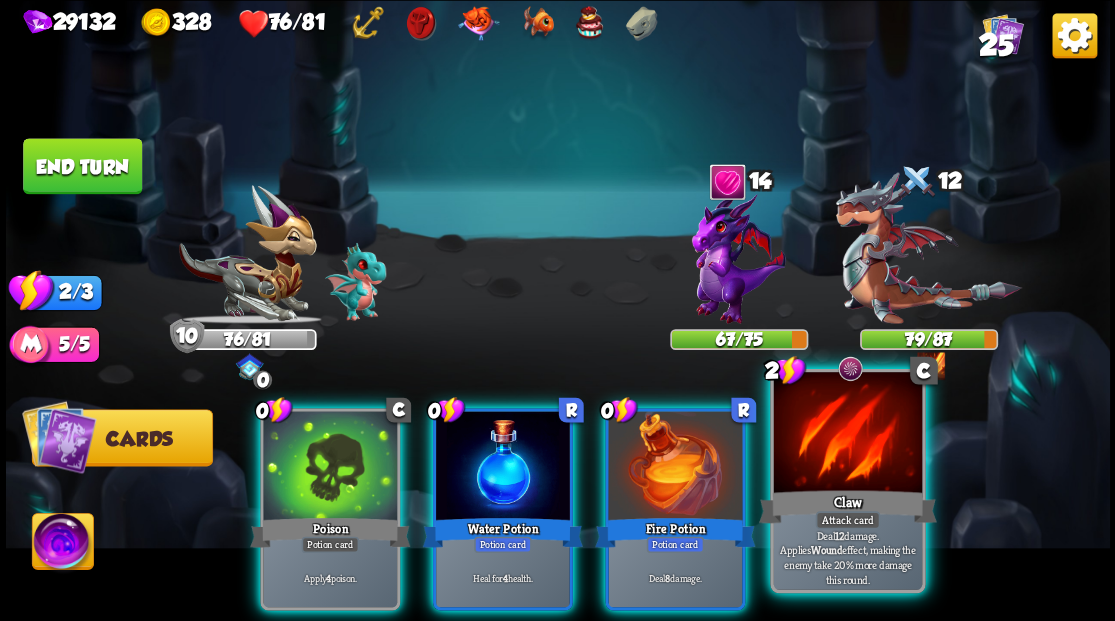 click at bounding box center [847, 434] 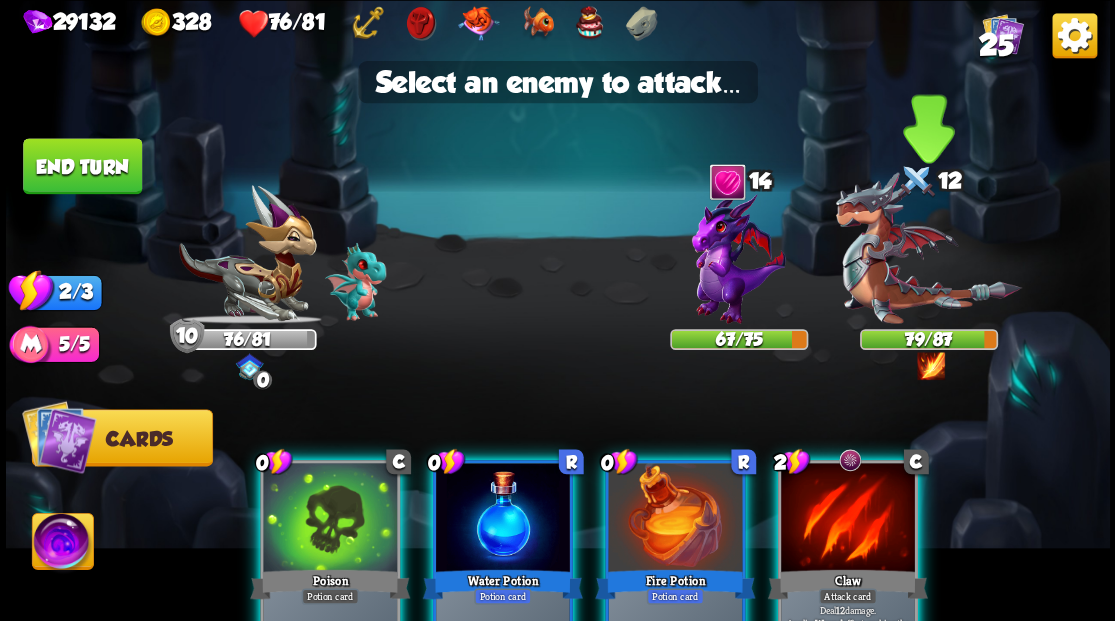 click at bounding box center [928, 248] 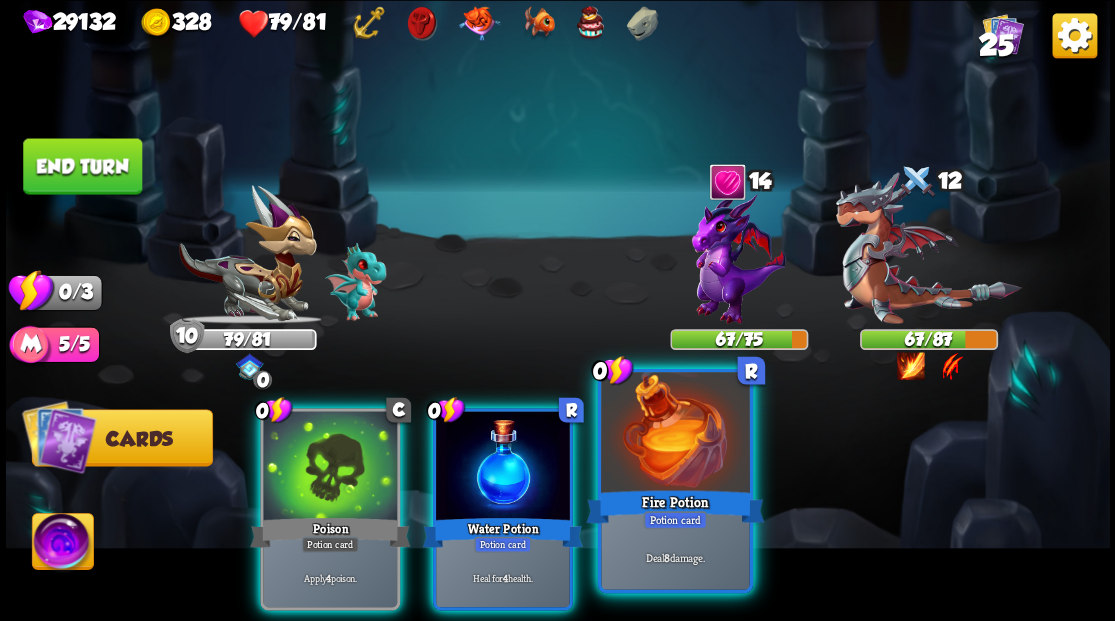 click at bounding box center (675, 434) 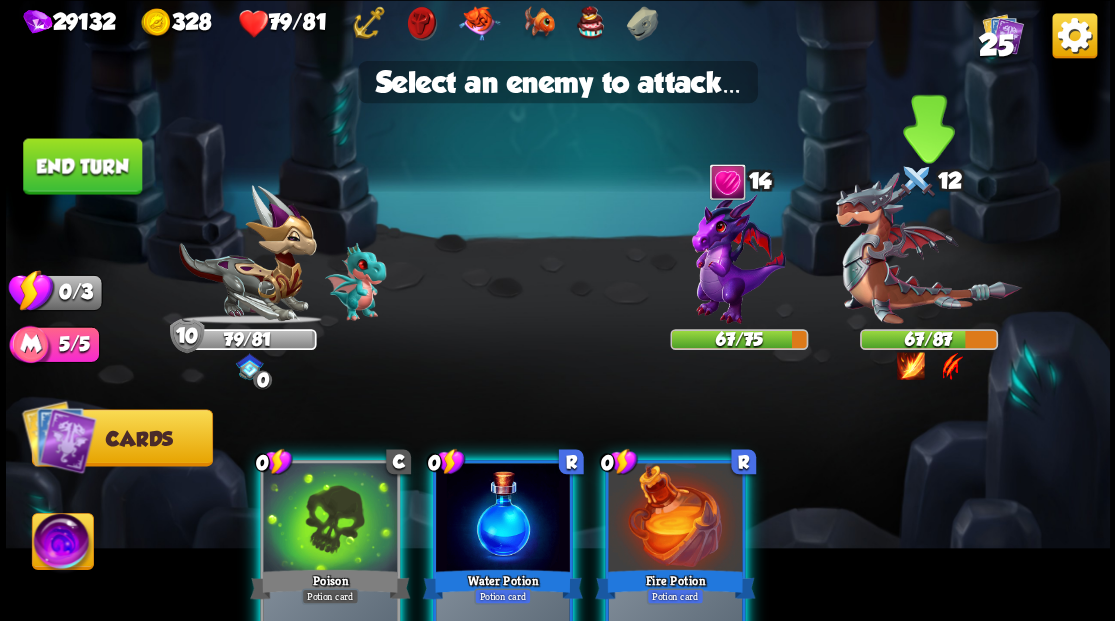 click at bounding box center [928, 248] 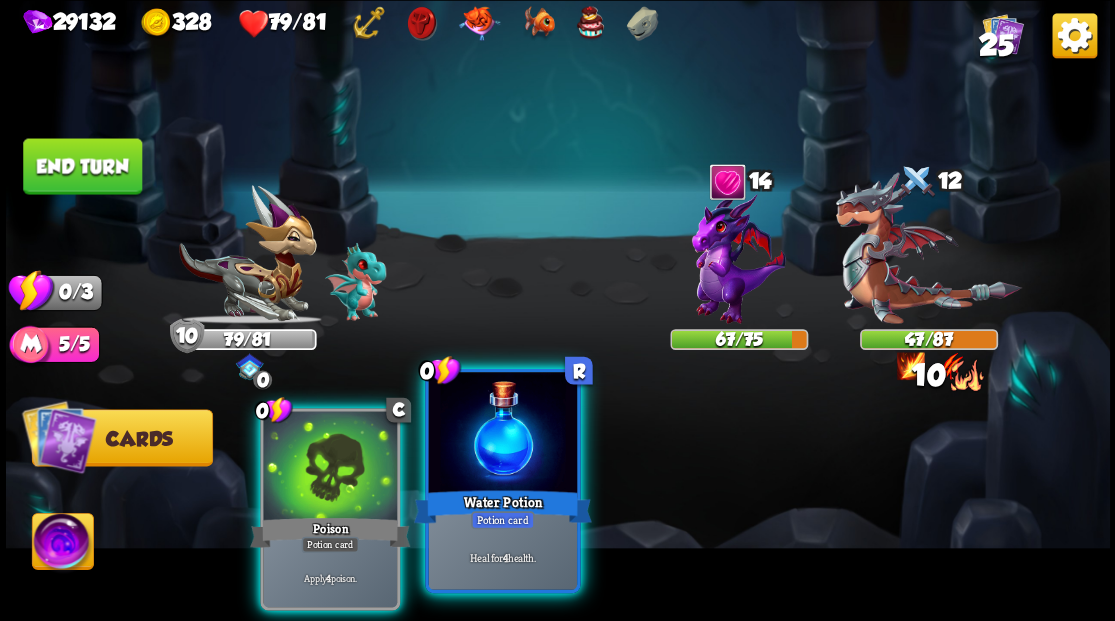 drag, startPoint x: 494, startPoint y: 428, endPoint x: 358, endPoint y: 437, distance: 136.29747 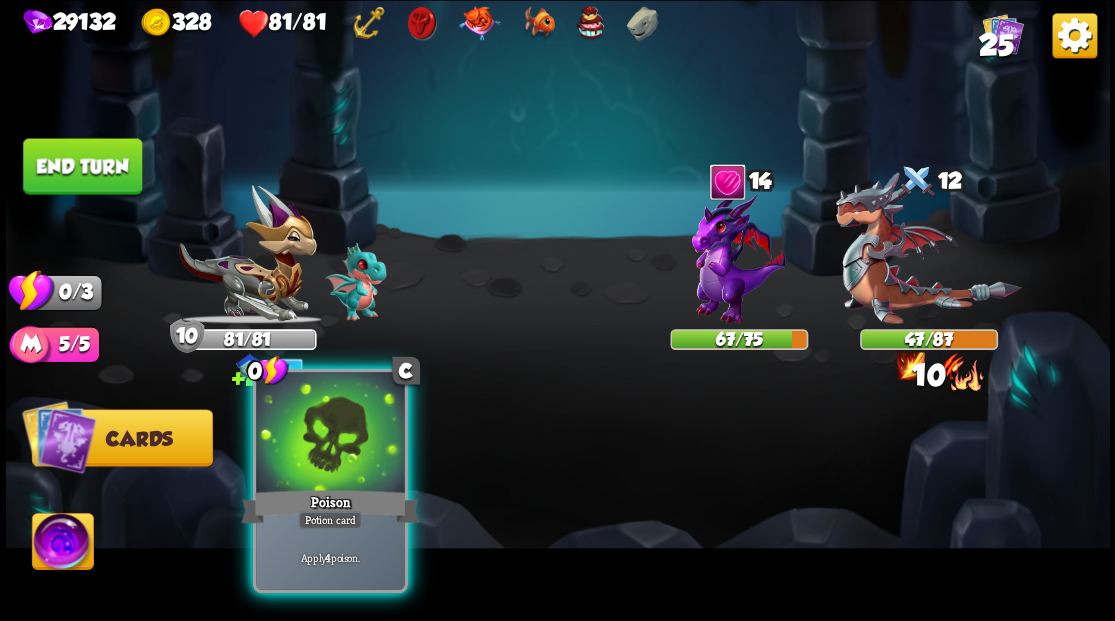 click at bounding box center (330, 434) 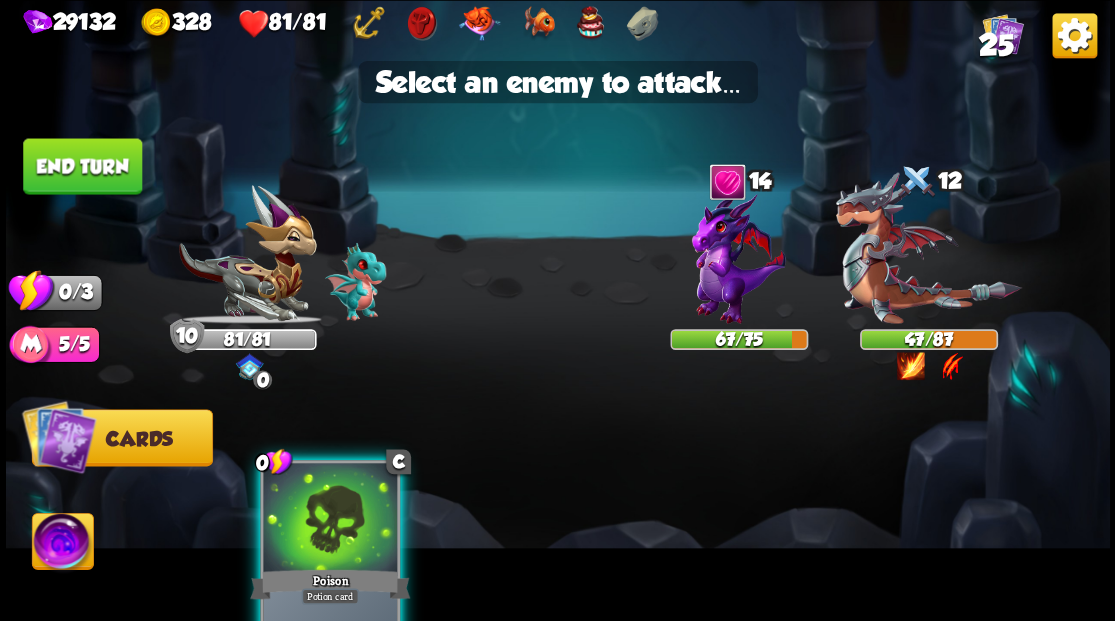 click on "End turn" at bounding box center [82, 166] 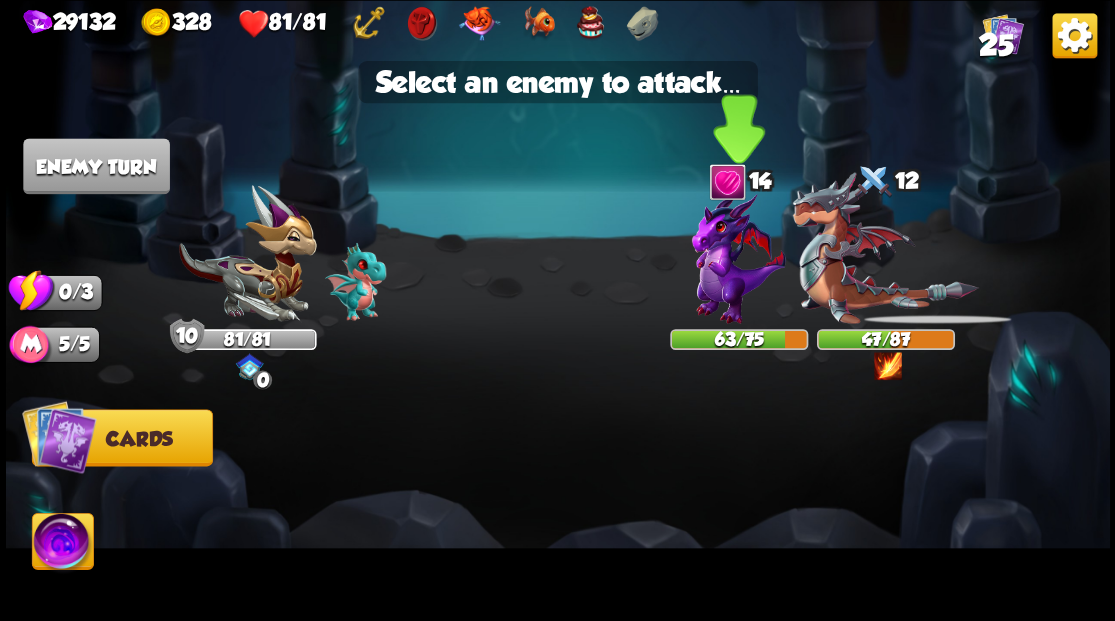 click at bounding box center (739, 257) 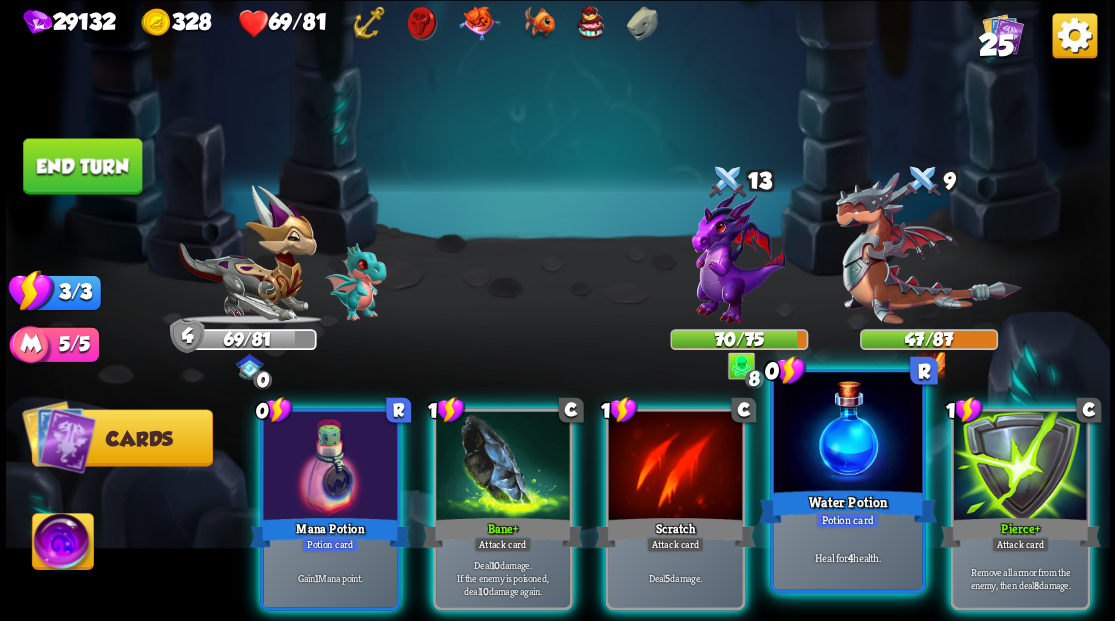 click at bounding box center [847, 434] 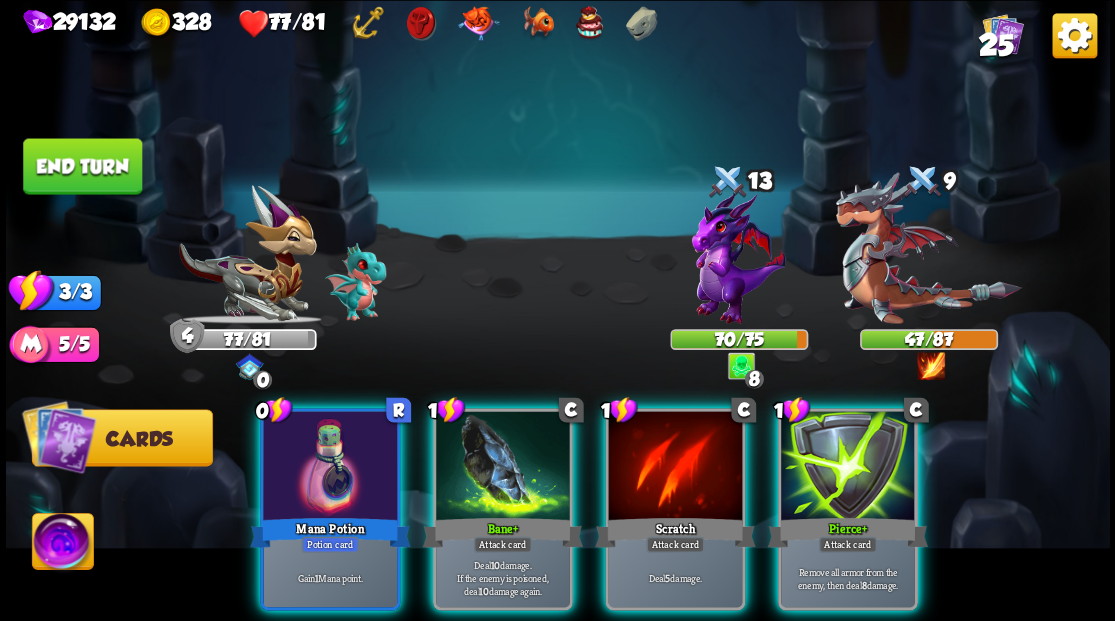 click at bounding box center (62, 544) 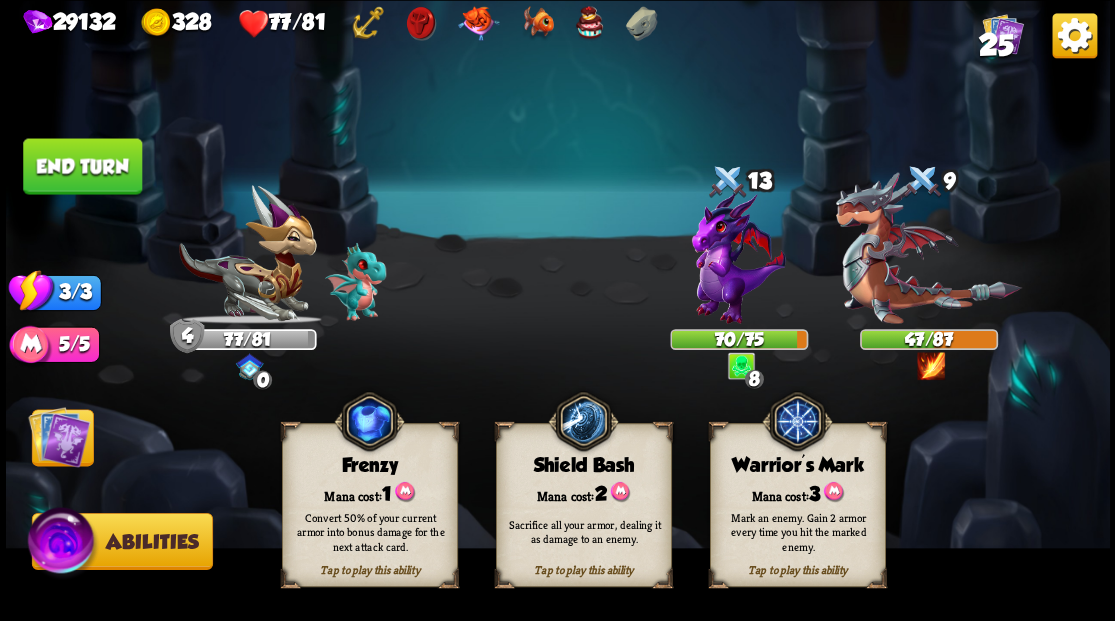 drag, startPoint x: 784, startPoint y: 476, endPoint x: 793, endPoint y: 461, distance: 17.492855 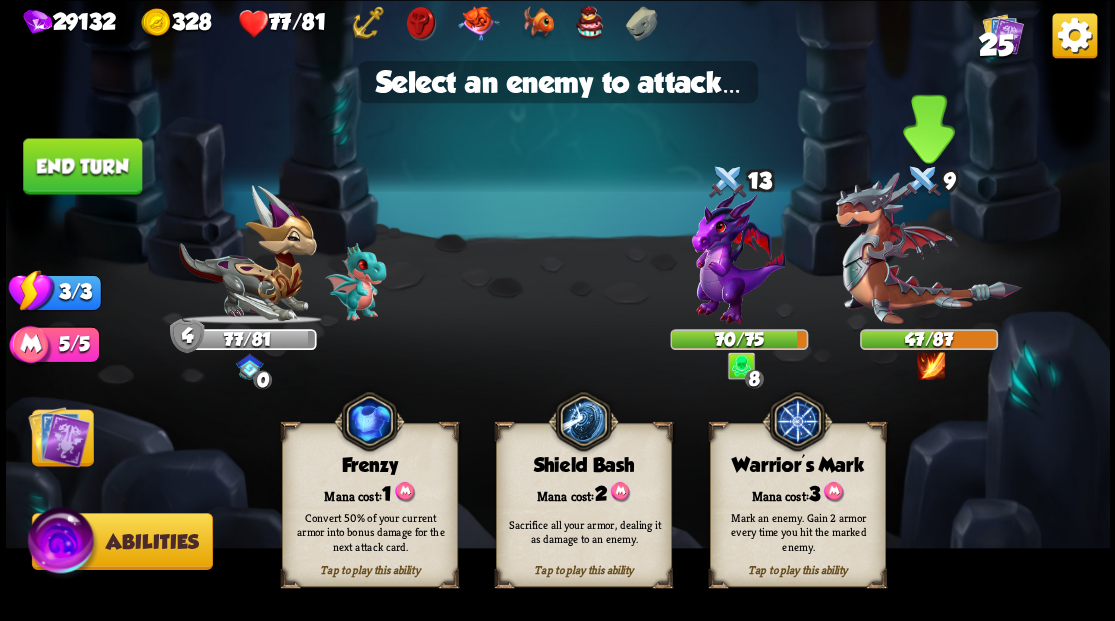 click at bounding box center (928, 248) 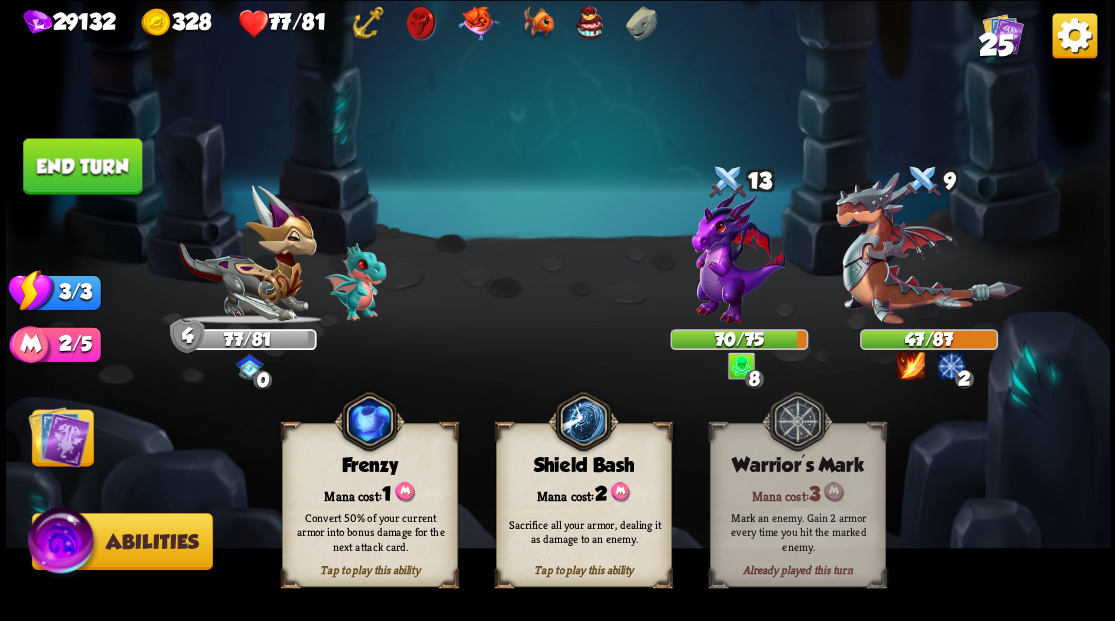 click at bounding box center (59, 436) 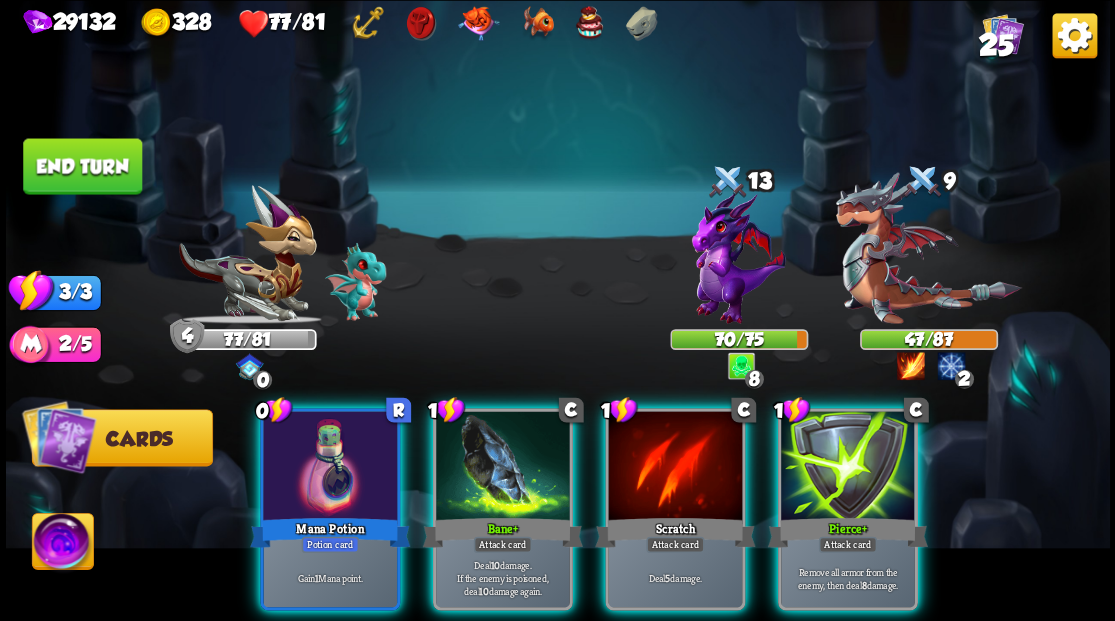 drag, startPoint x: 860, startPoint y: 461, endPoint x: 863, endPoint y: 394, distance: 67.06713 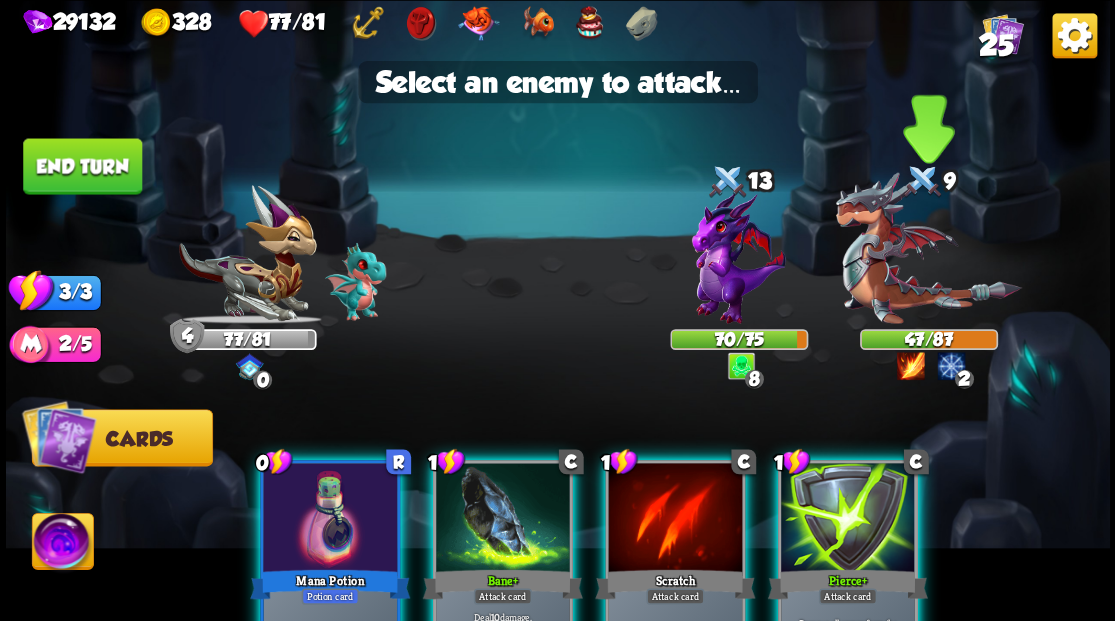 click at bounding box center [928, 248] 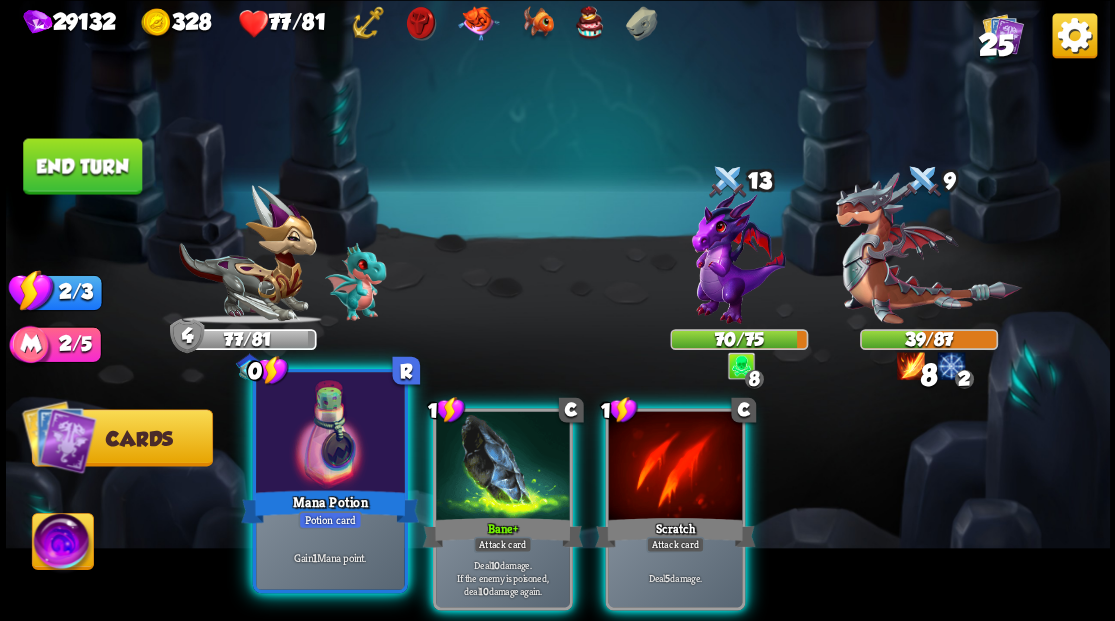 click at bounding box center [330, 434] 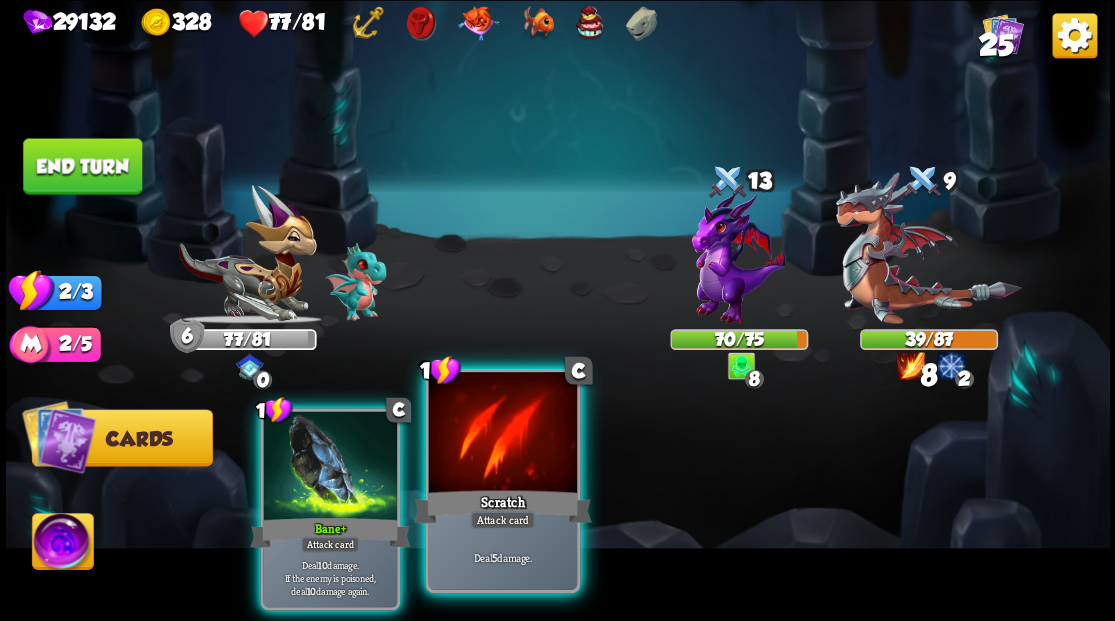 click on "Scratch" at bounding box center (502, 506) 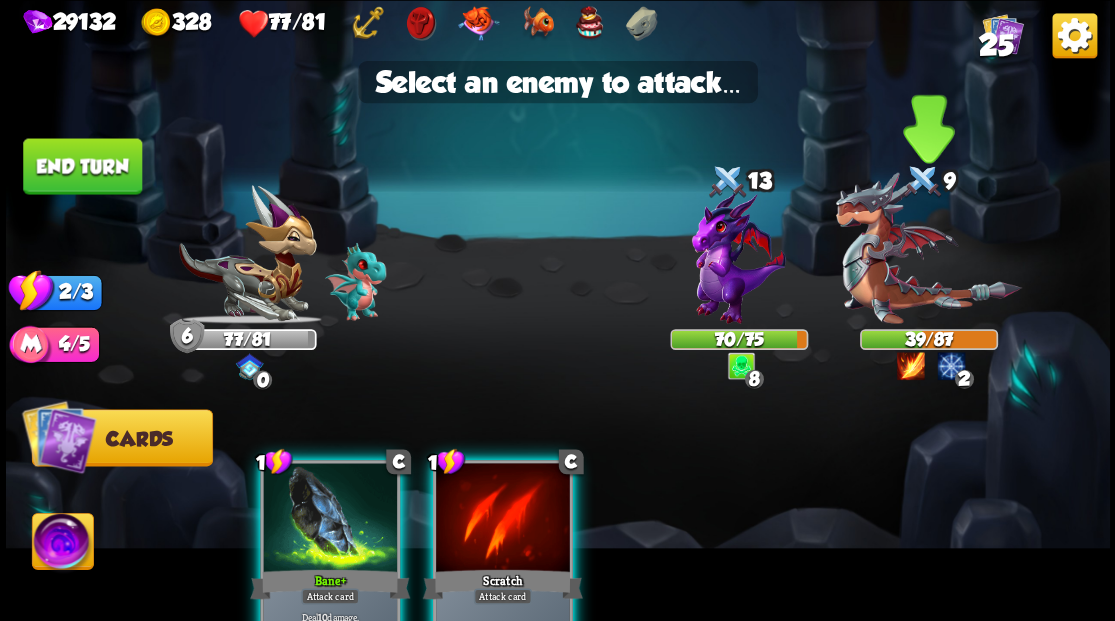 click at bounding box center [928, 248] 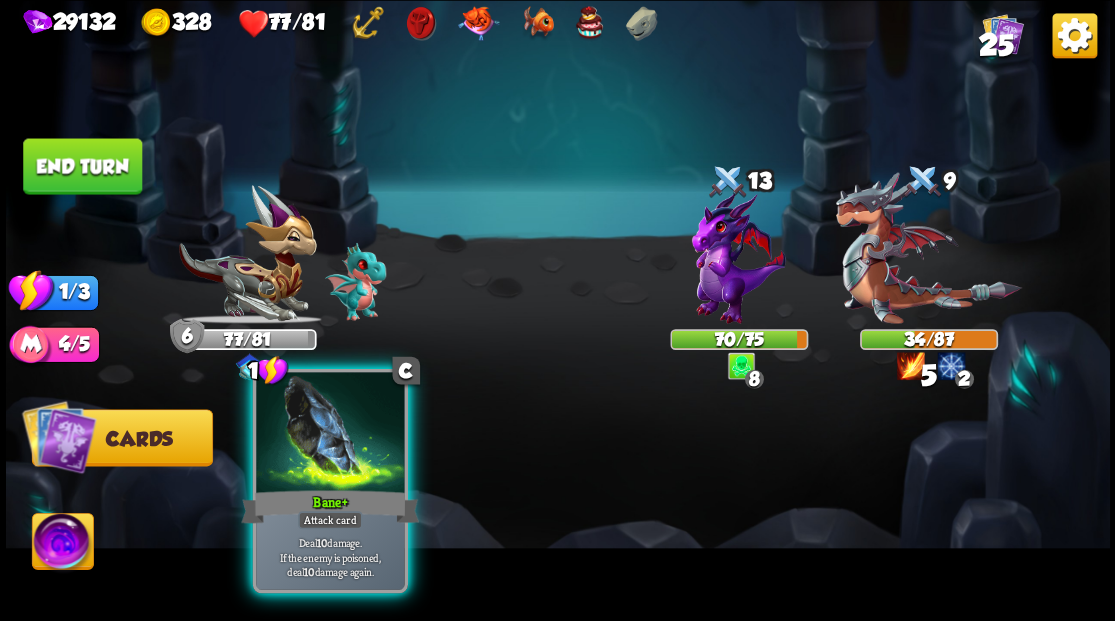 click at bounding box center (330, 434) 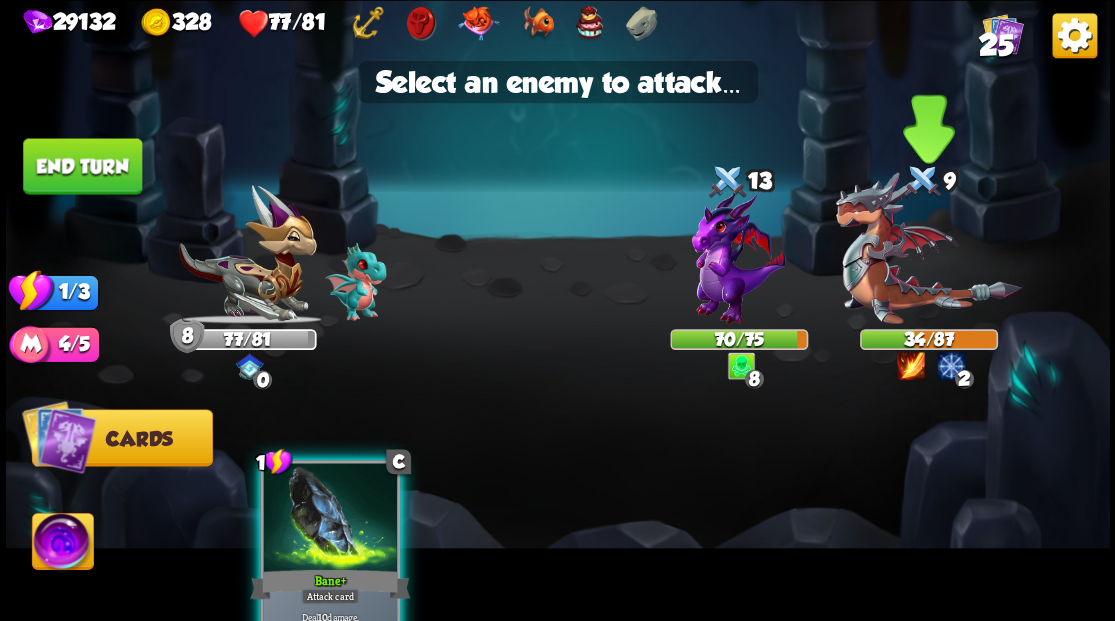 click at bounding box center (928, 248) 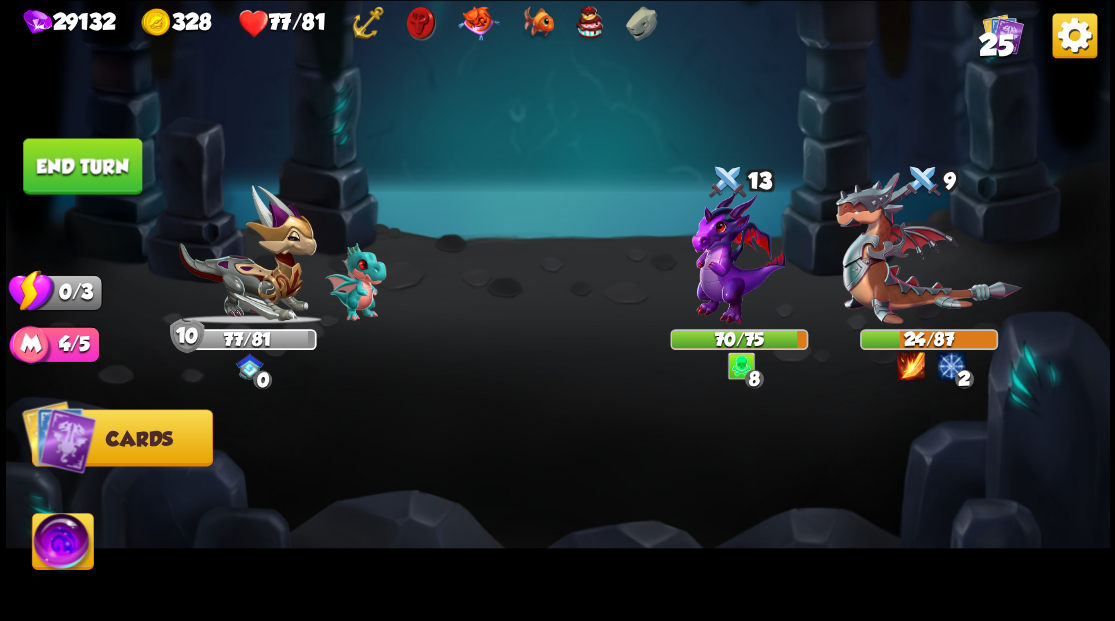 click on "End turn" at bounding box center (82, 166) 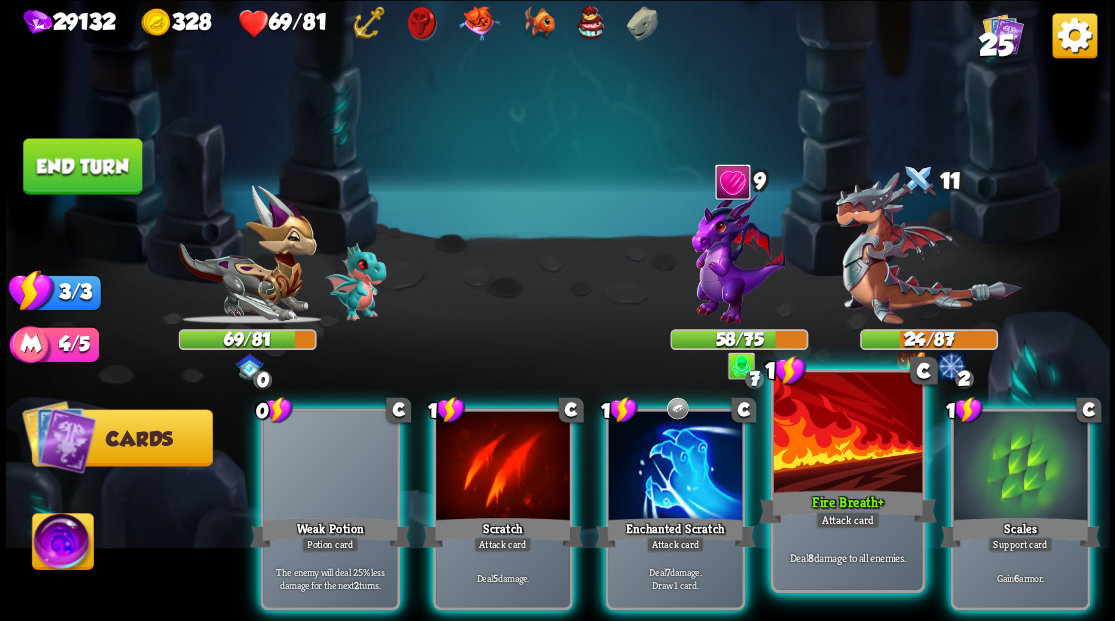 click at bounding box center (847, 434) 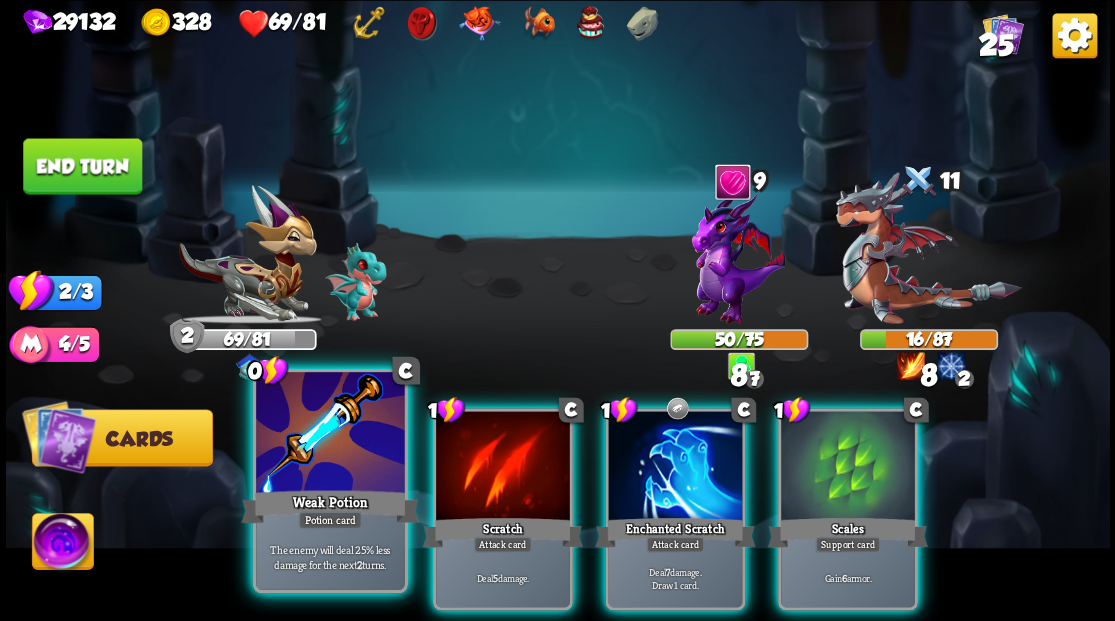 click at bounding box center [330, 434] 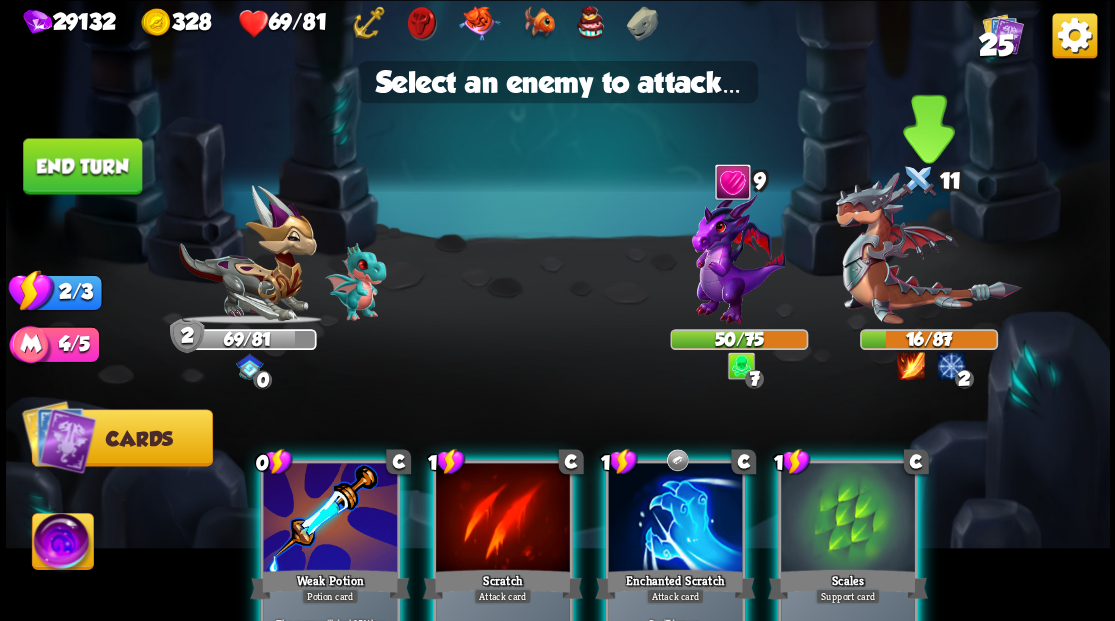 click at bounding box center (928, 248) 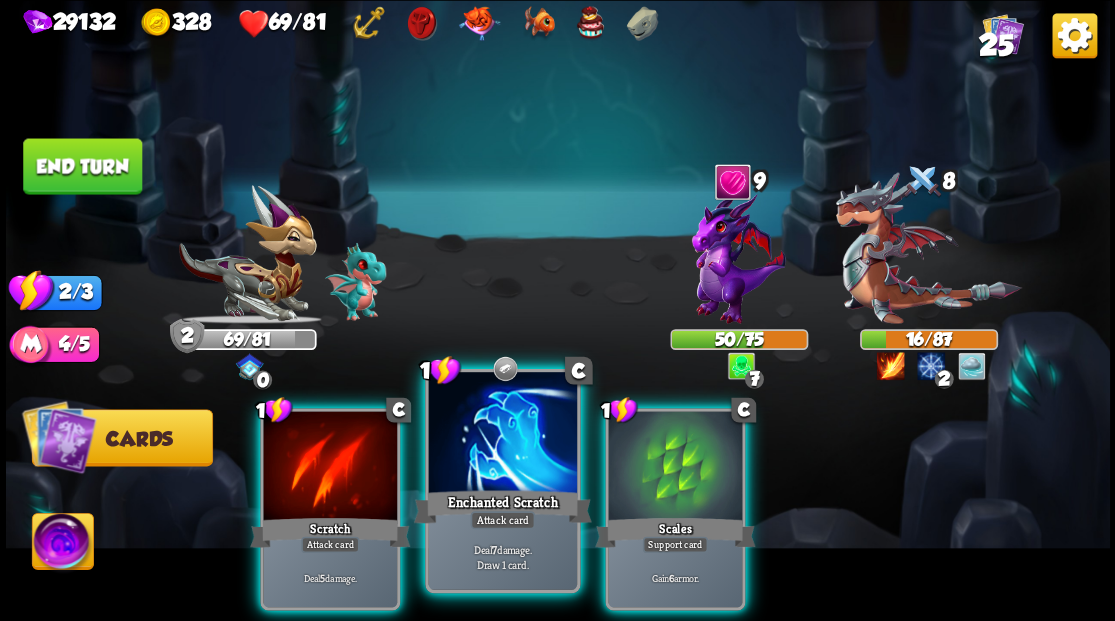 click at bounding box center (502, 434) 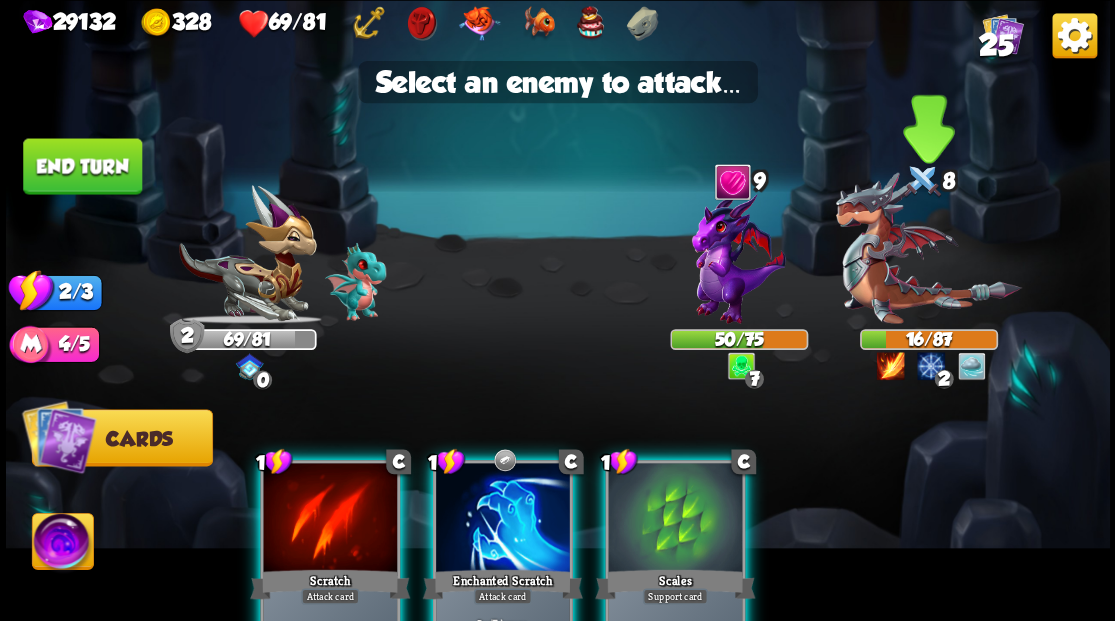 click at bounding box center (928, 248) 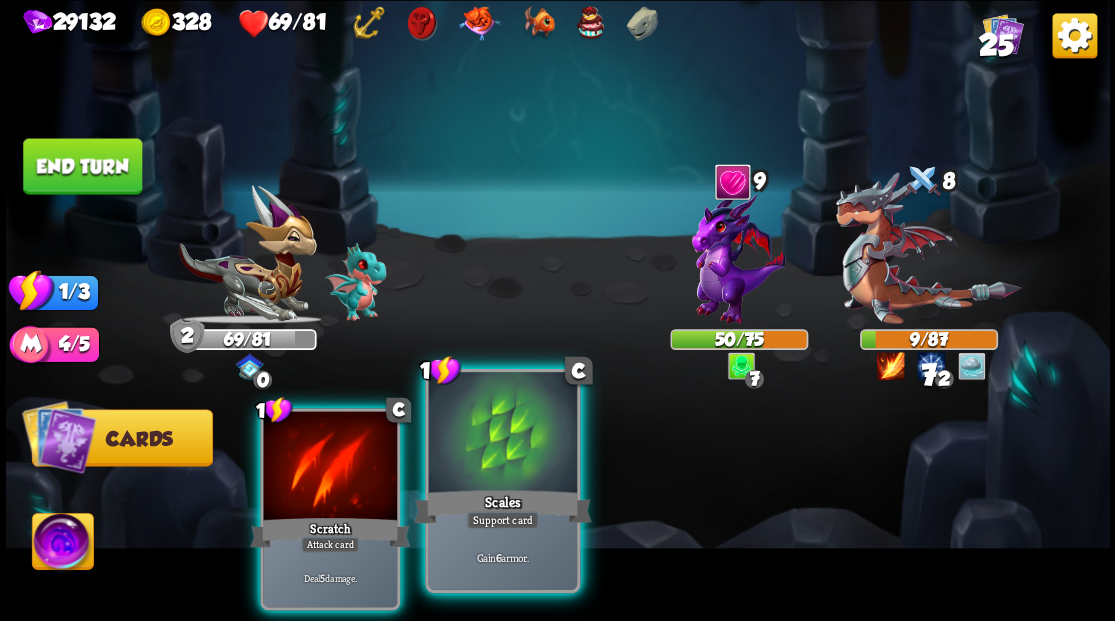 click at bounding box center (502, 434) 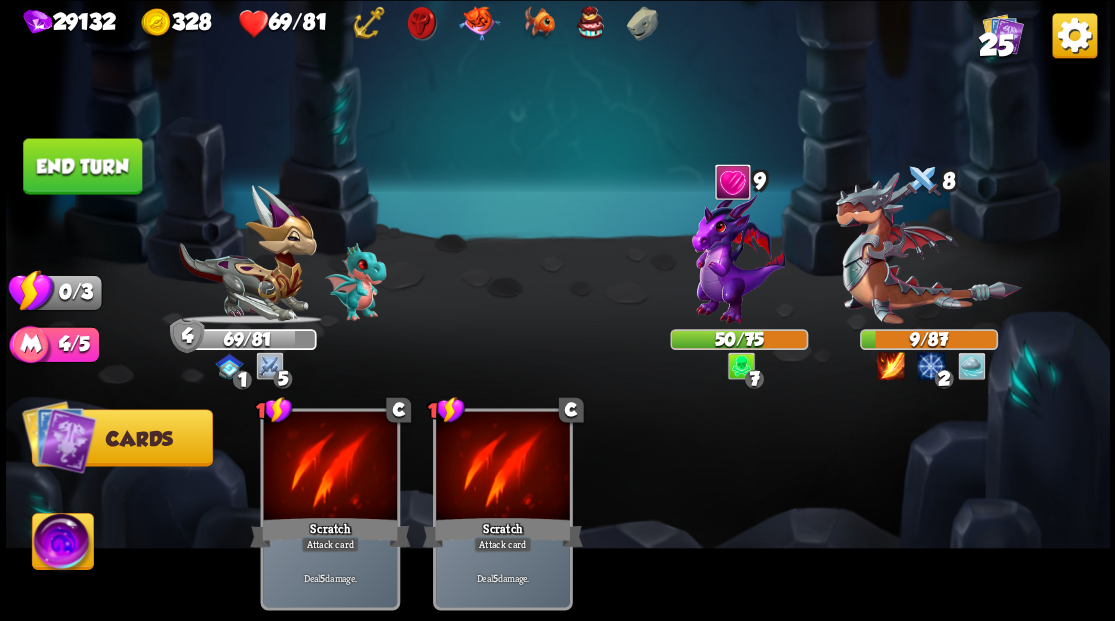 click on "End turn" at bounding box center [82, 166] 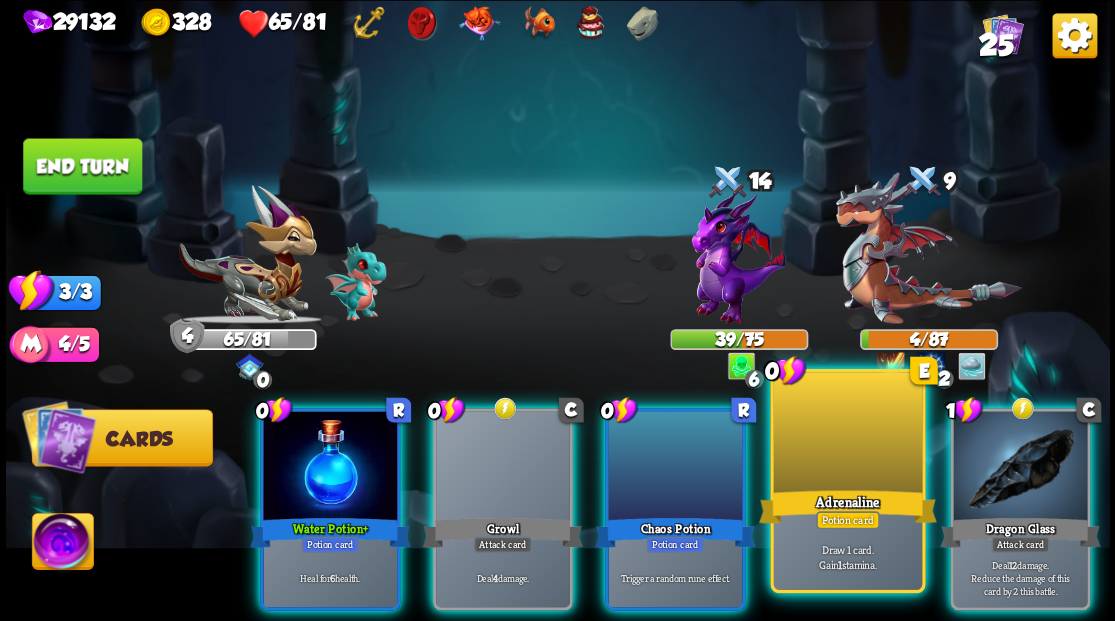 click at bounding box center [847, 434] 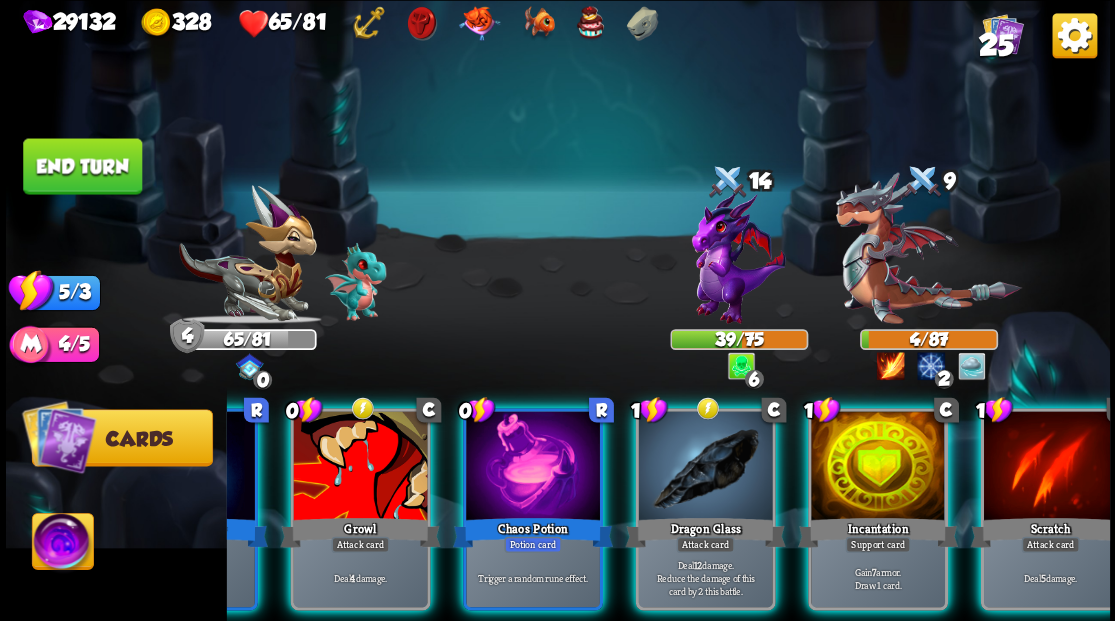 scroll, scrollTop: 0, scrollLeft: 189, axis: horizontal 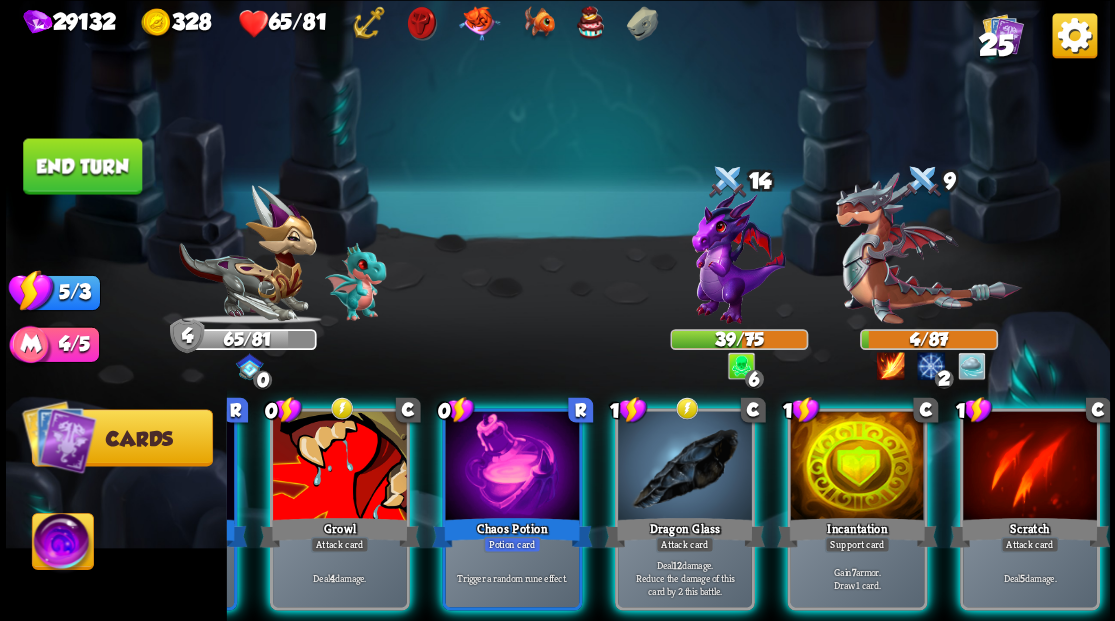 drag, startPoint x: 1050, startPoint y: 479, endPoint x: 995, endPoint y: 385, distance: 108.90822 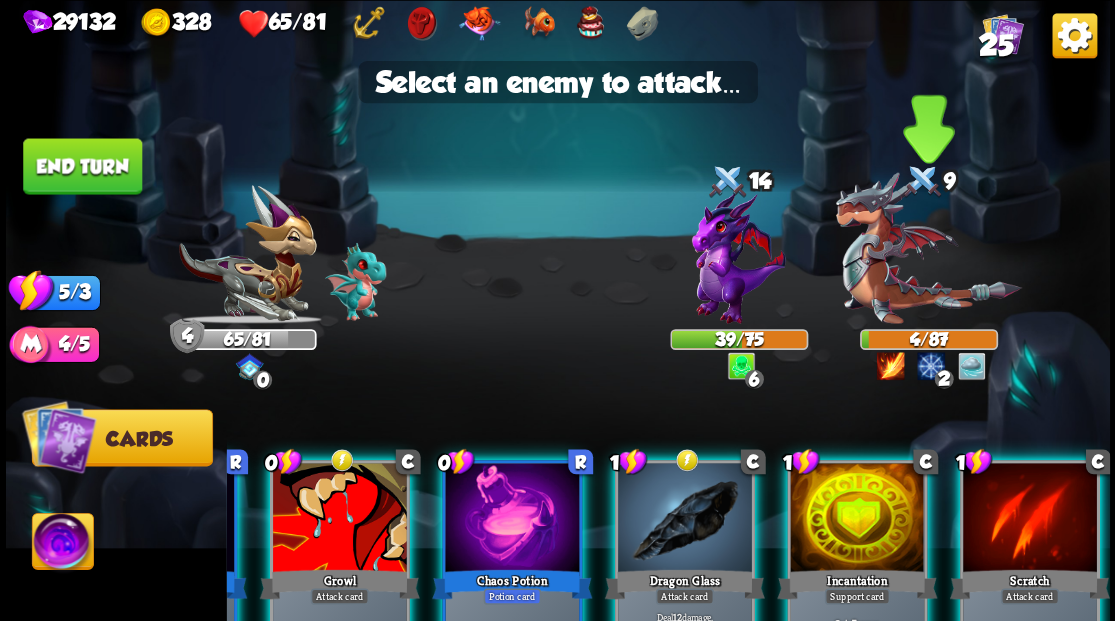 click at bounding box center [928, 248] 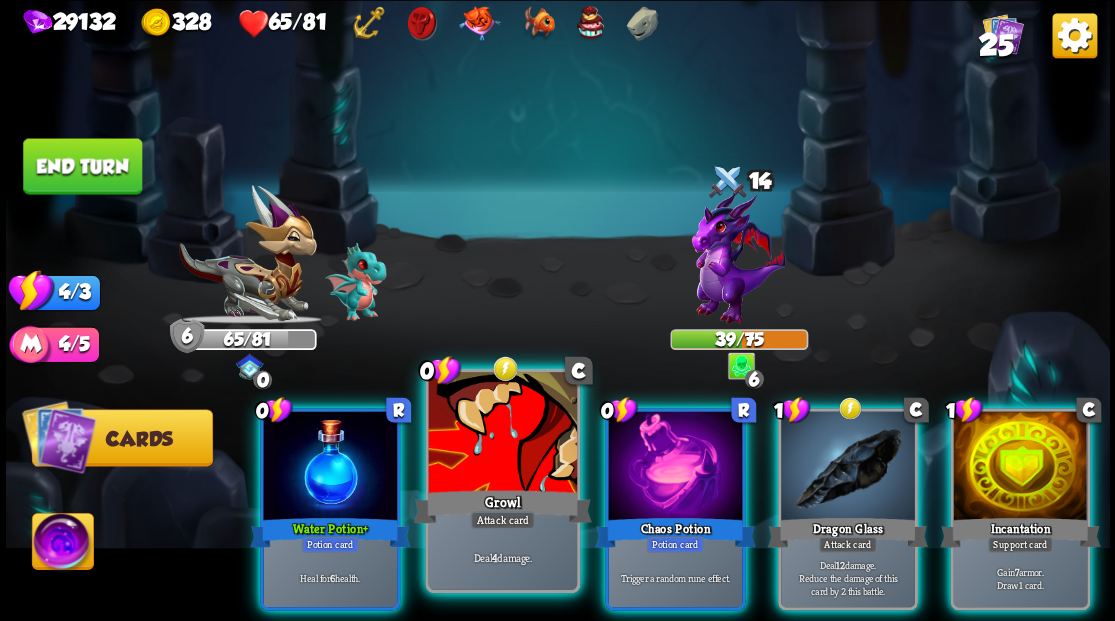 click at bounding box center [502, 434] 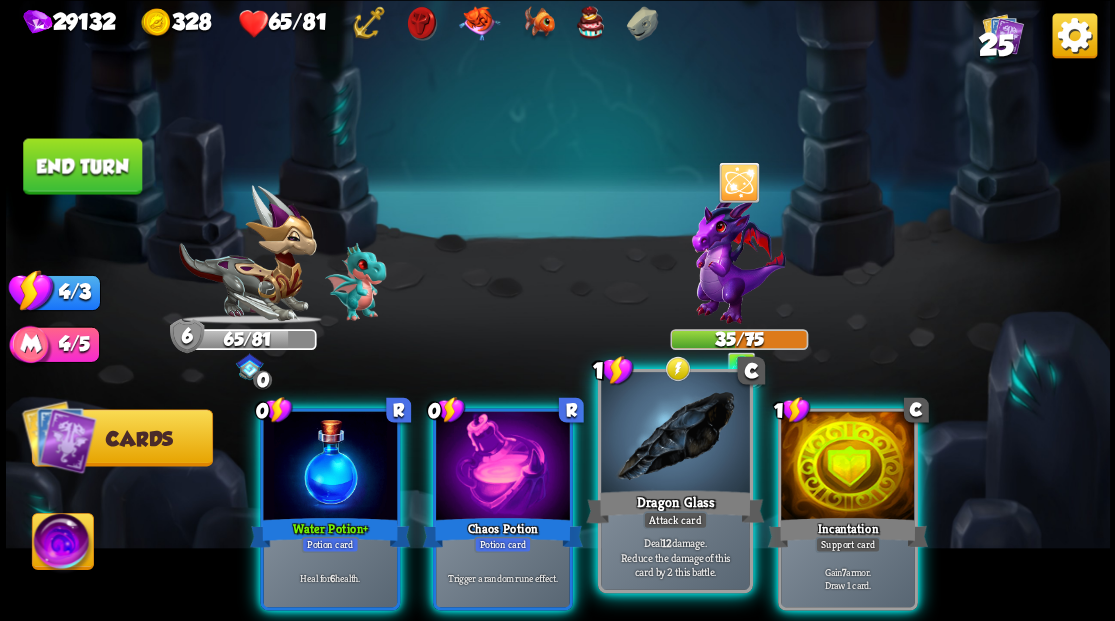 click at bounding box center [675, 434] 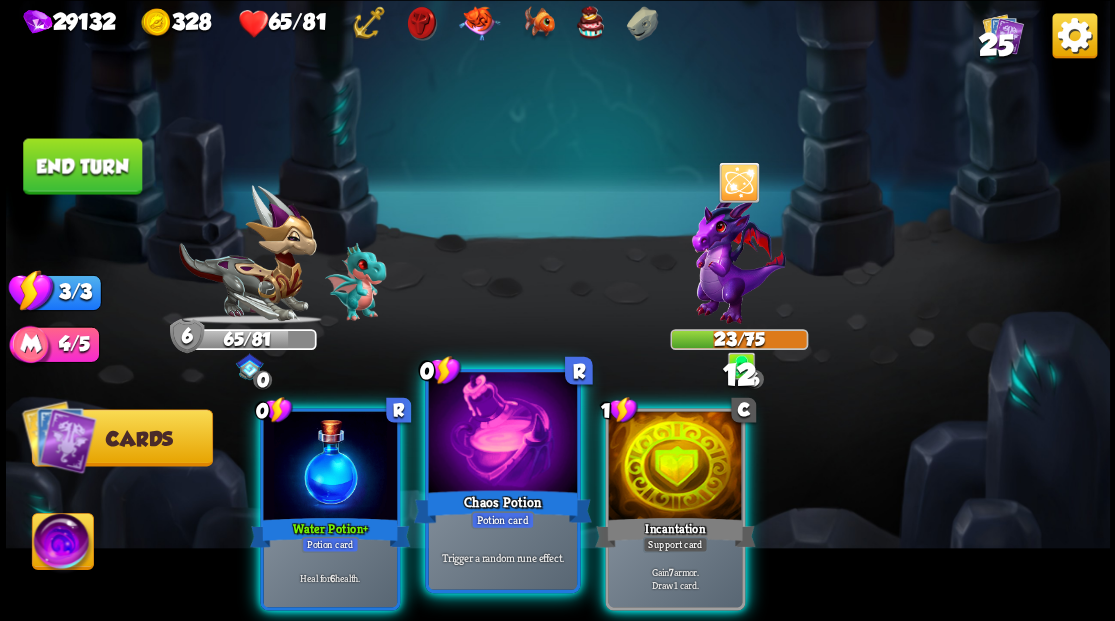 drag, startPoint x: 478, startPoint y: 456, endPoint x: 404, endPoint y: 458, distance: 74.02702 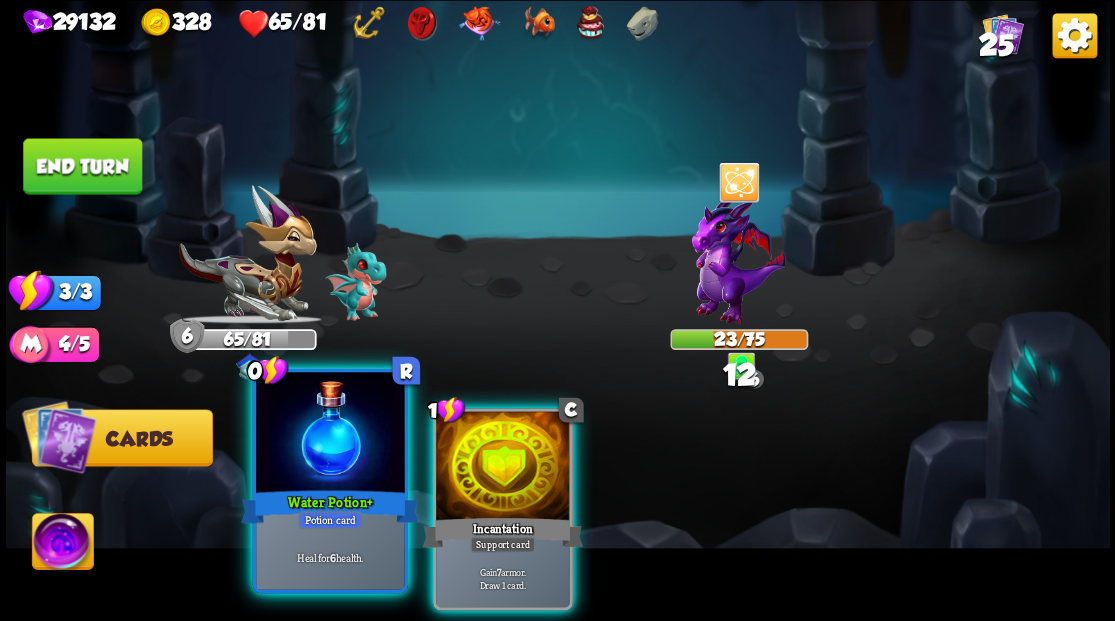 click at bounding box center [330, 434] 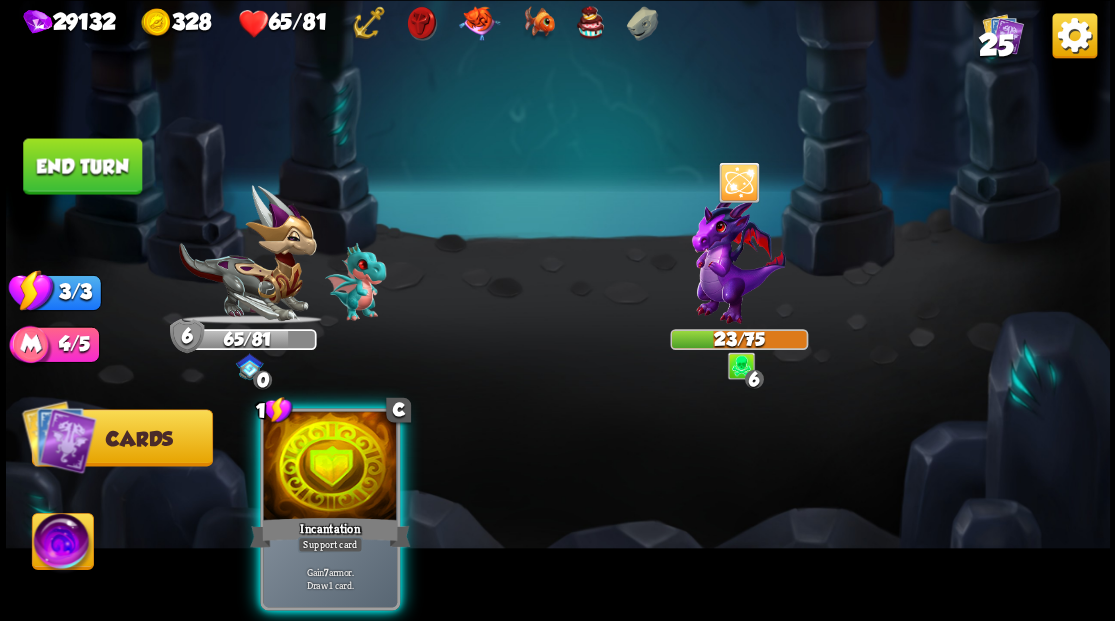 click at bounding box center (330, 467) 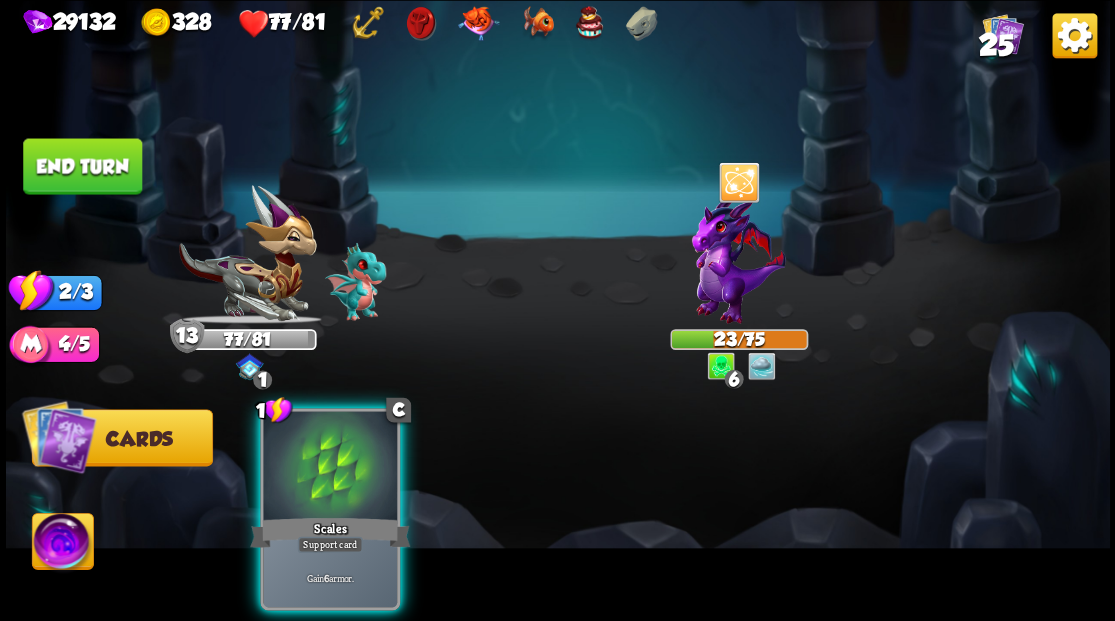 drag, startPoint x: 343, startPoint y: 453, endPoint x: 184, endPoint y: 352, distance: 188.36667 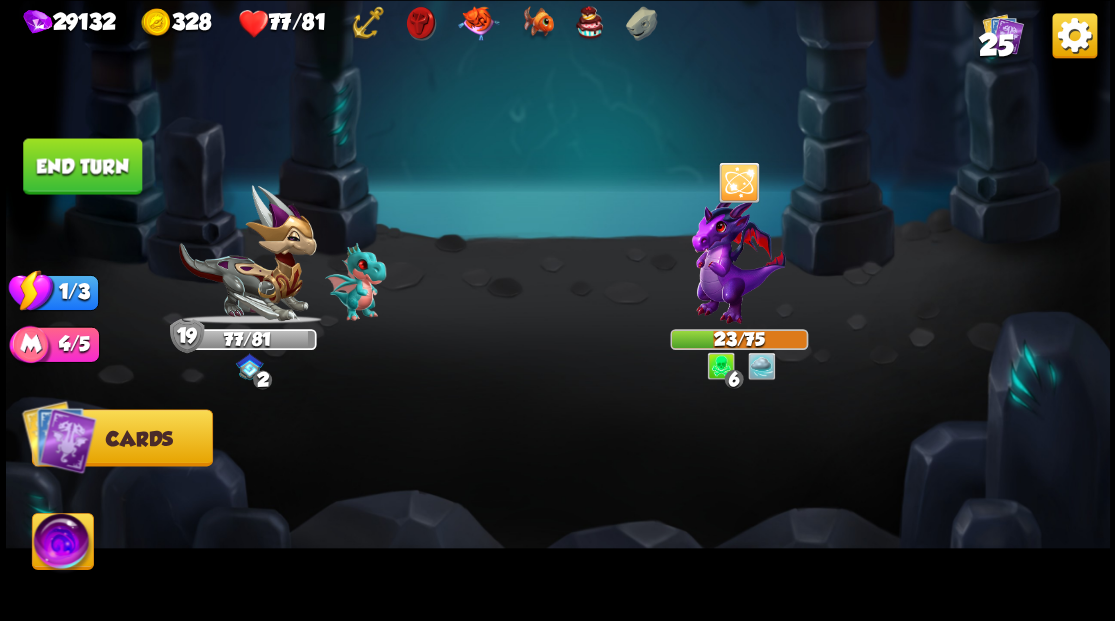 drag, startPoint x: 110, startPoint y: 158, endPoint x: 441, endPoint y: 219, distance: 336.5739 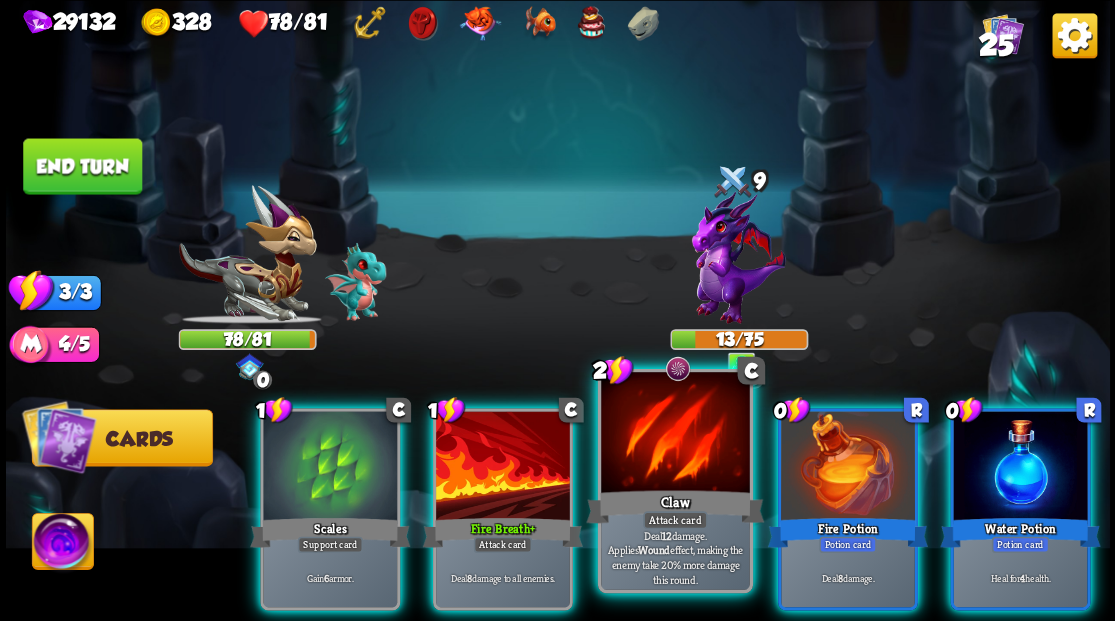 click at bounding box center [675, 434] 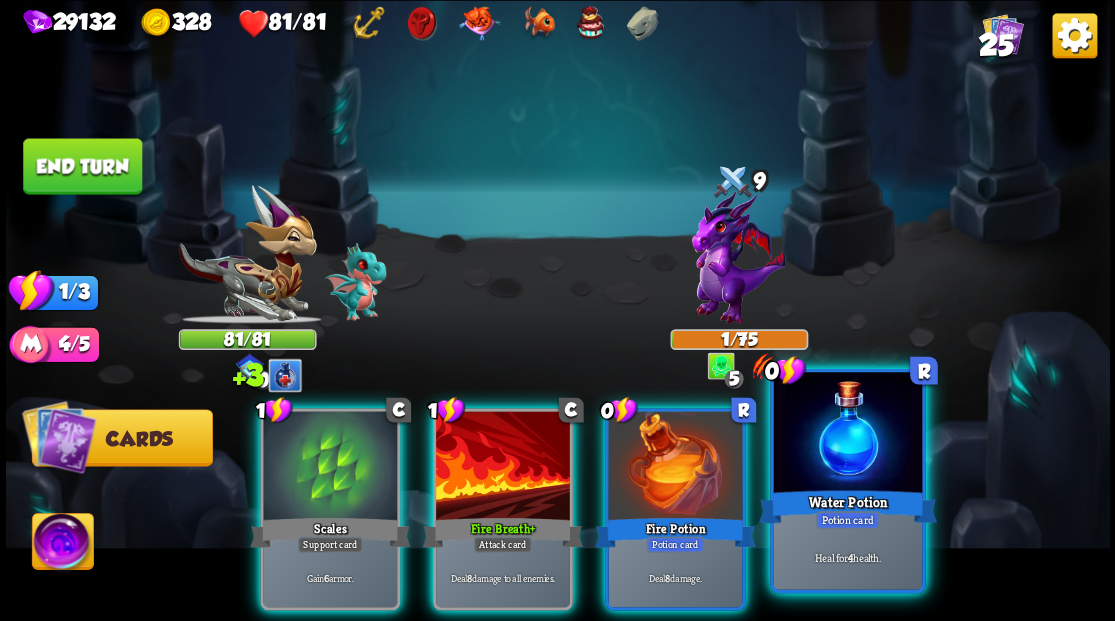 click at bounding box center (847, 434) 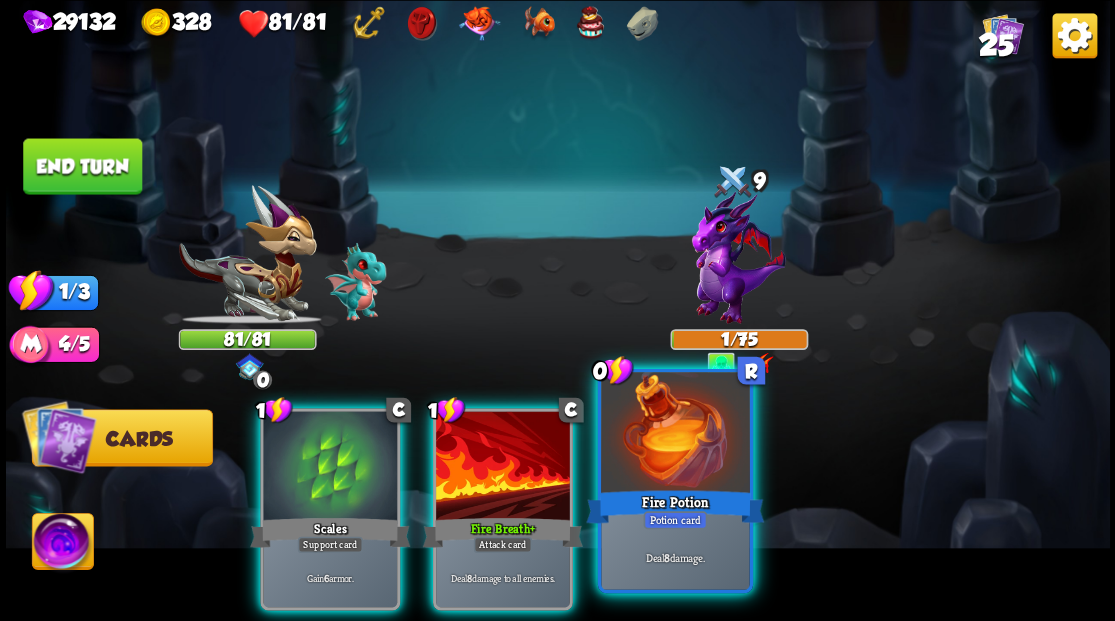 click at bounding box center (675, 434) 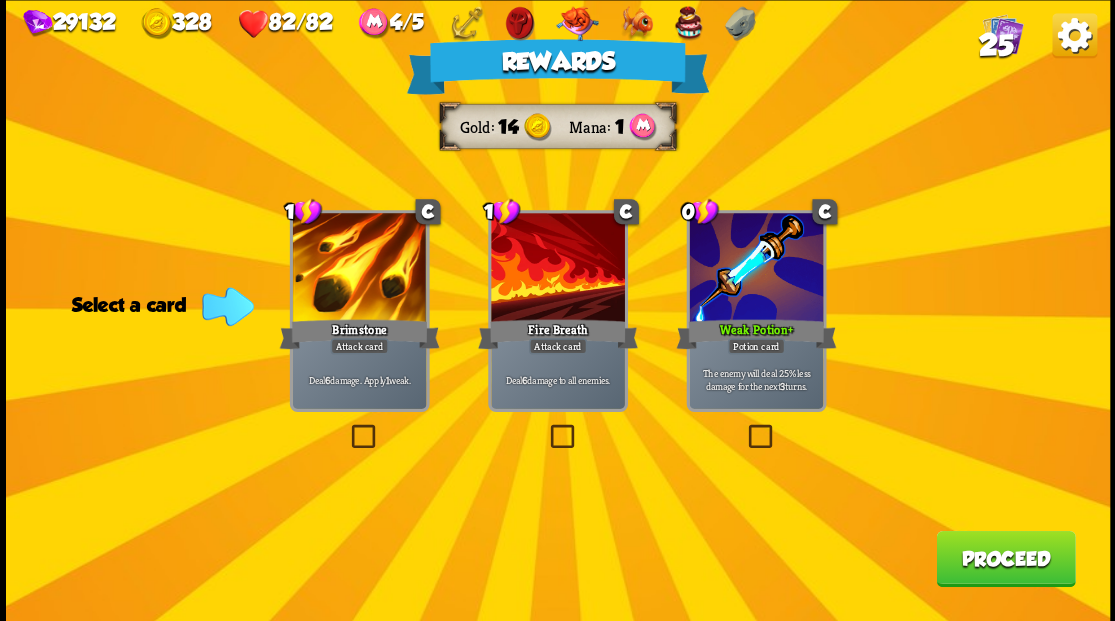 drag, startPoint x: 997, startPoint y: 562, endPoint x: 357, endPoint y: 442, distance: 651.15283 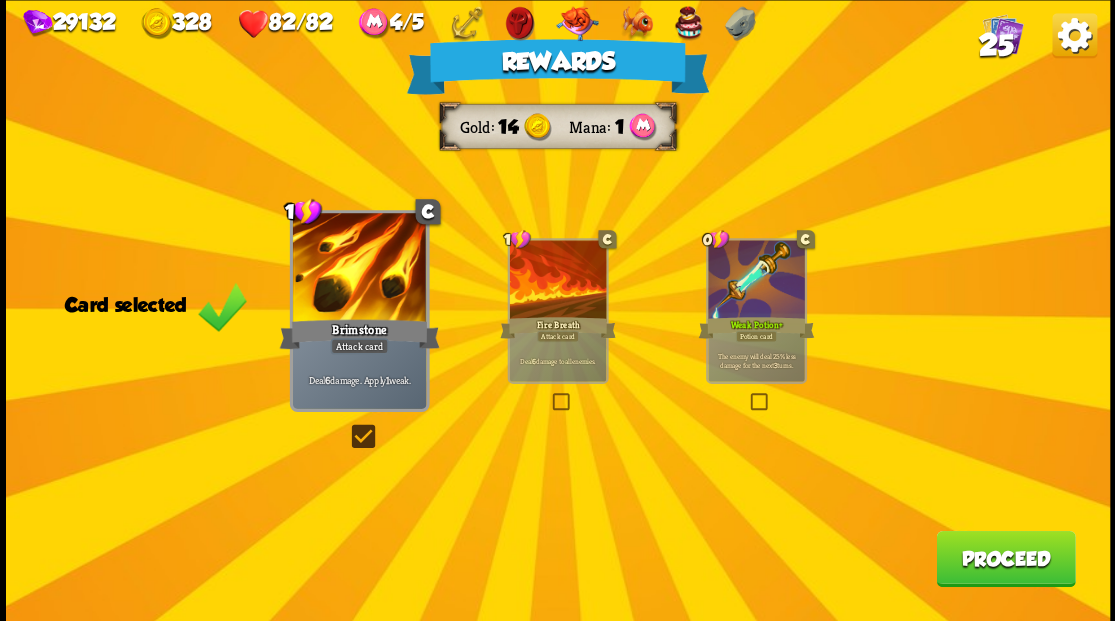 click on "Proceed" at bounding box center (1005, 558) 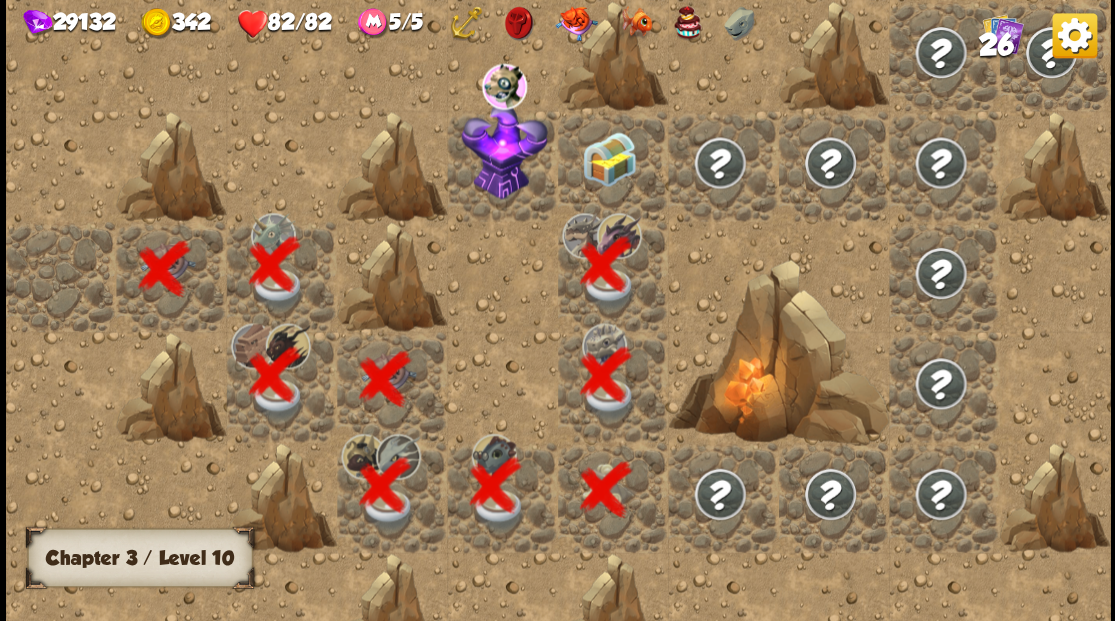click at bounding box center (609, 158) 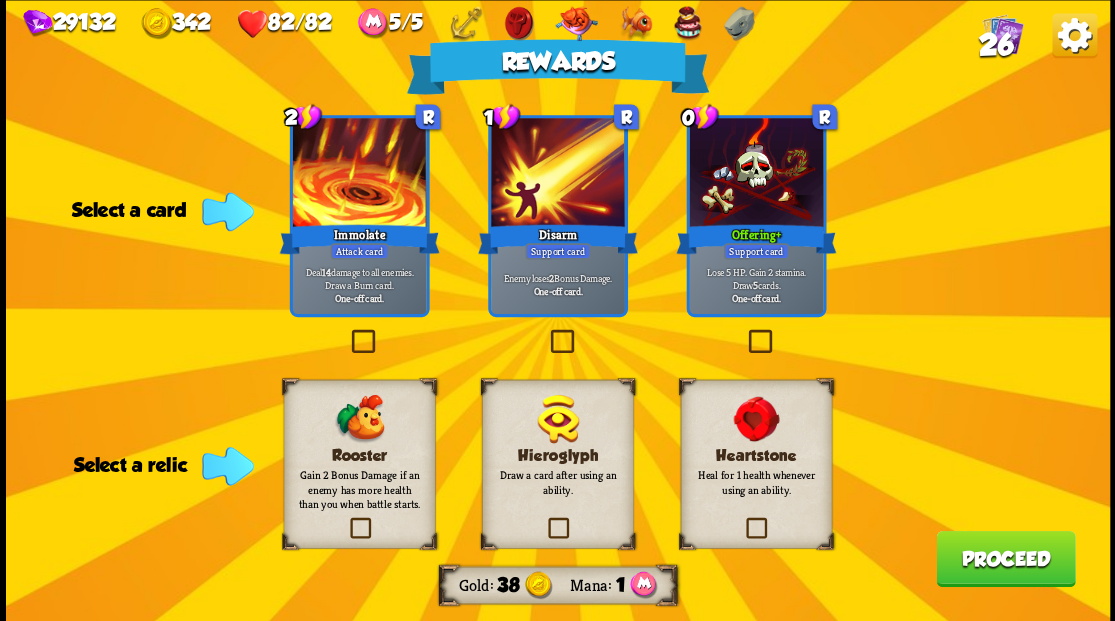 click at bounding box center [346, 520] 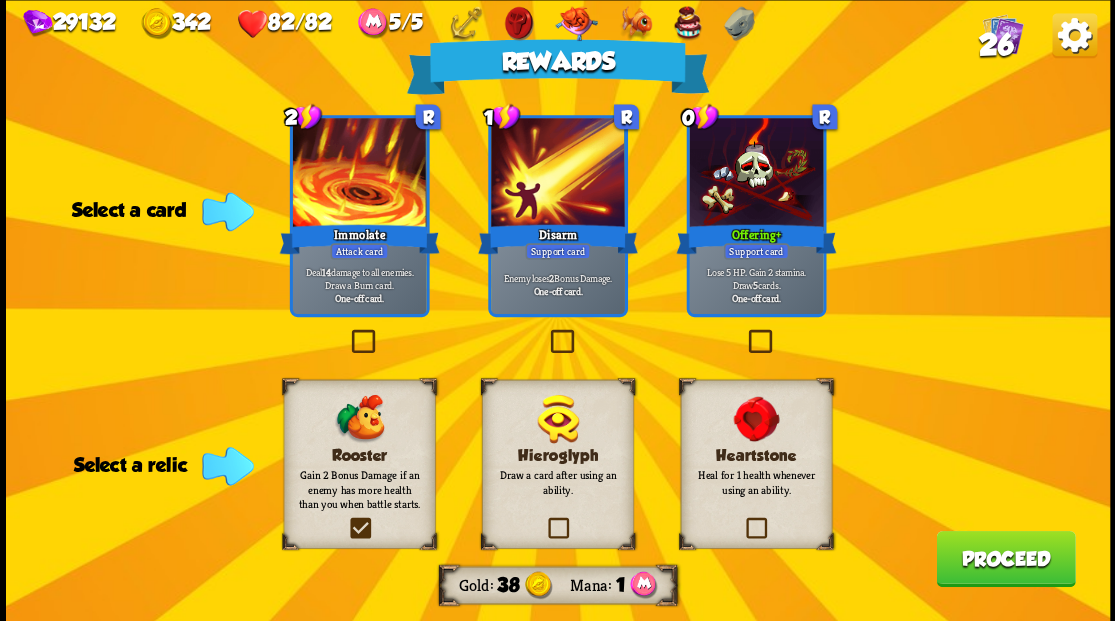 click at bounding box center [0, 0] 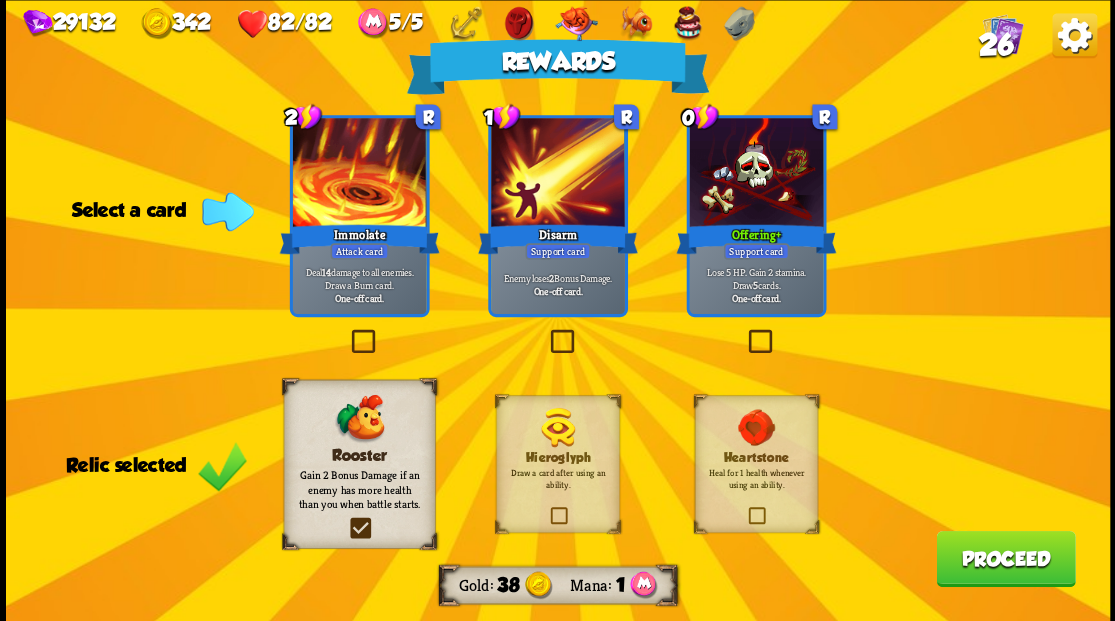 click on "Proceed" at bounding box center [1005, 558] 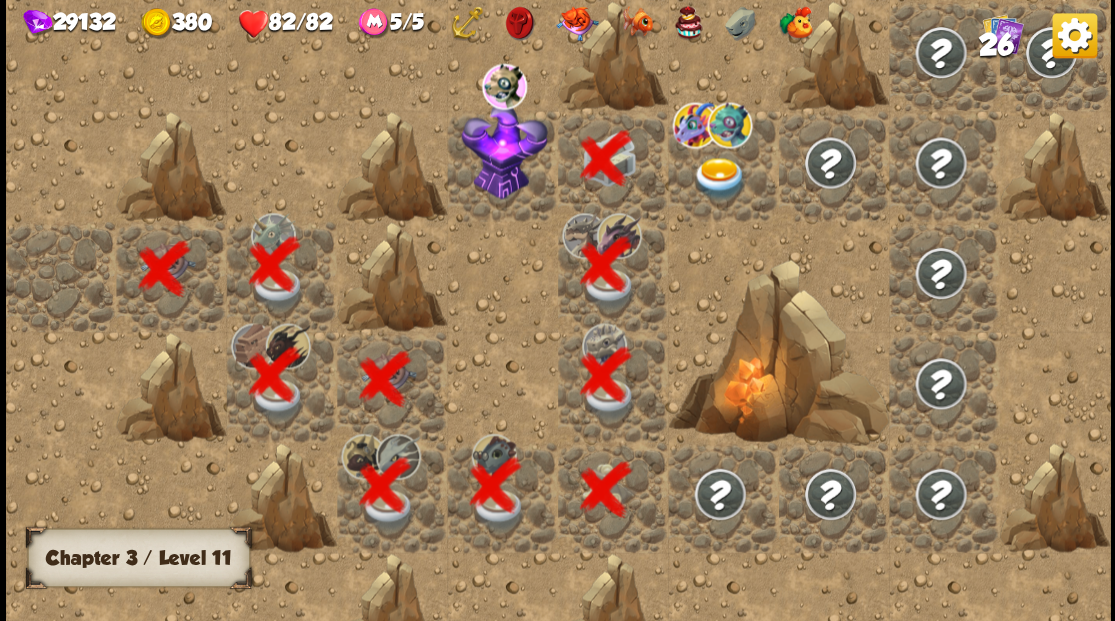 scroll, scrollTop: 0, scrollLeft: 384, axis: horizontal 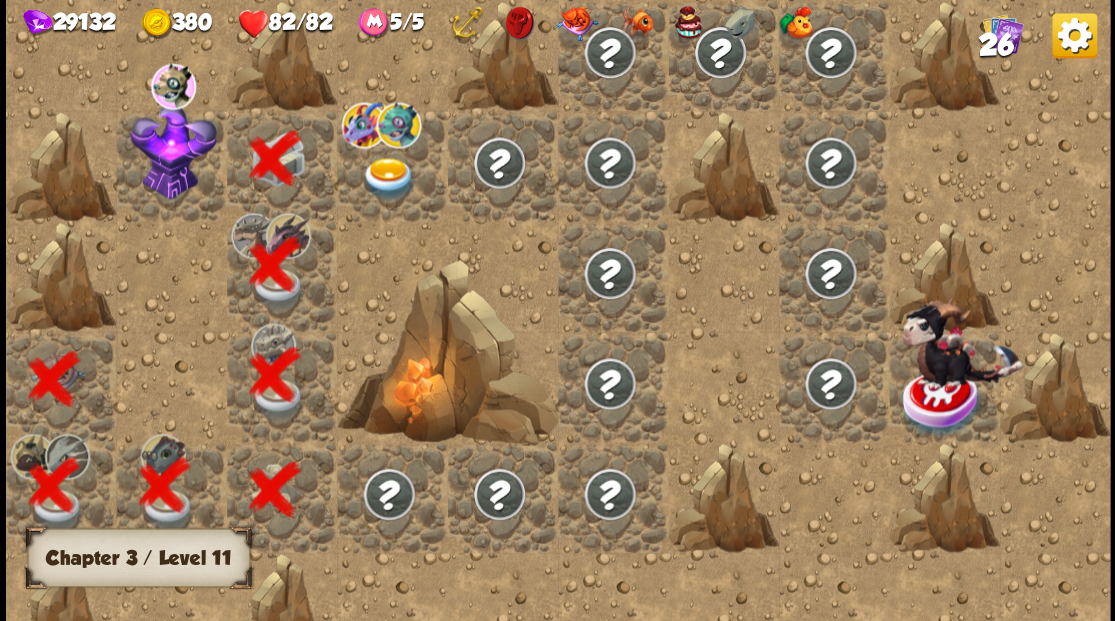 click at bounding box center (173, 150) 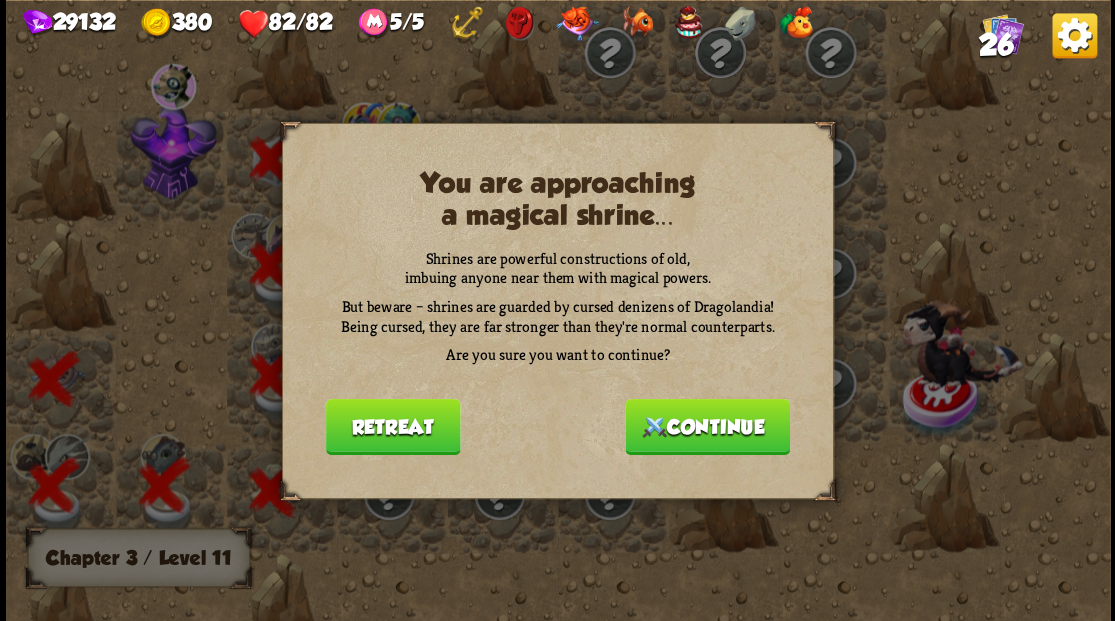 click on "Continue" at bounding box center (707, 426) 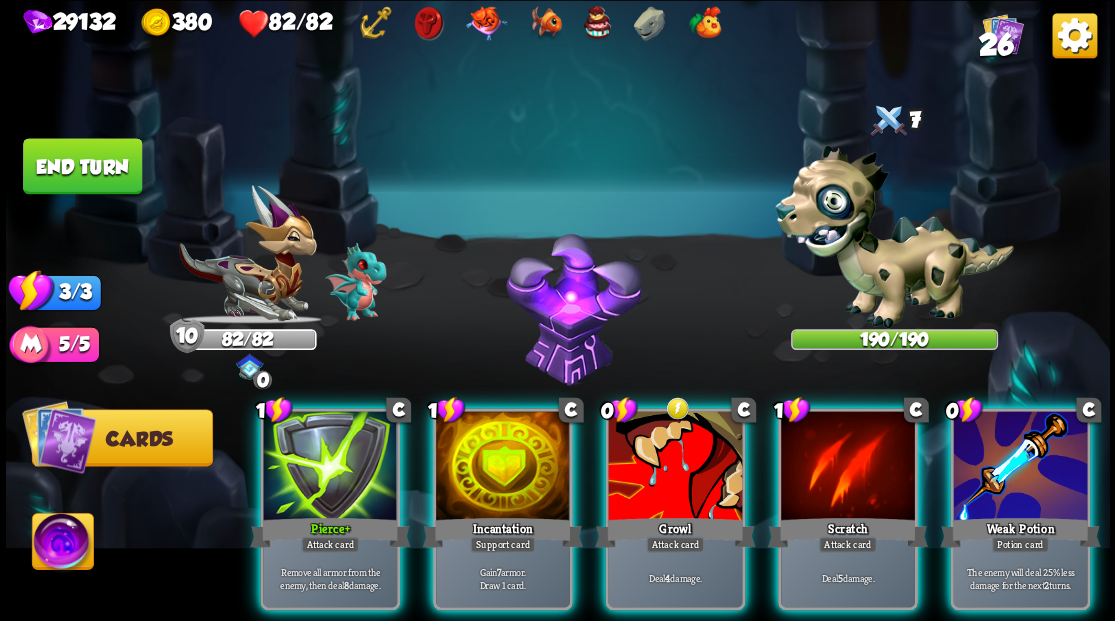 click at bounding box center [62, 544] 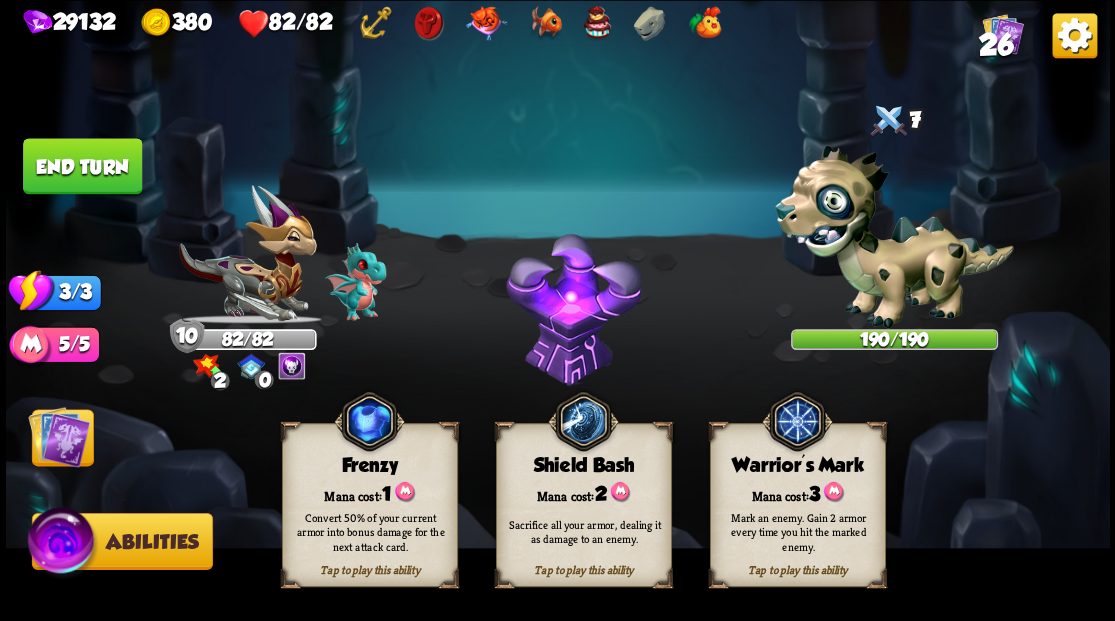 click on "Mark an enemy. Gain 2 armor every time you hit the marked enemy." at bounding box center [798, 531] 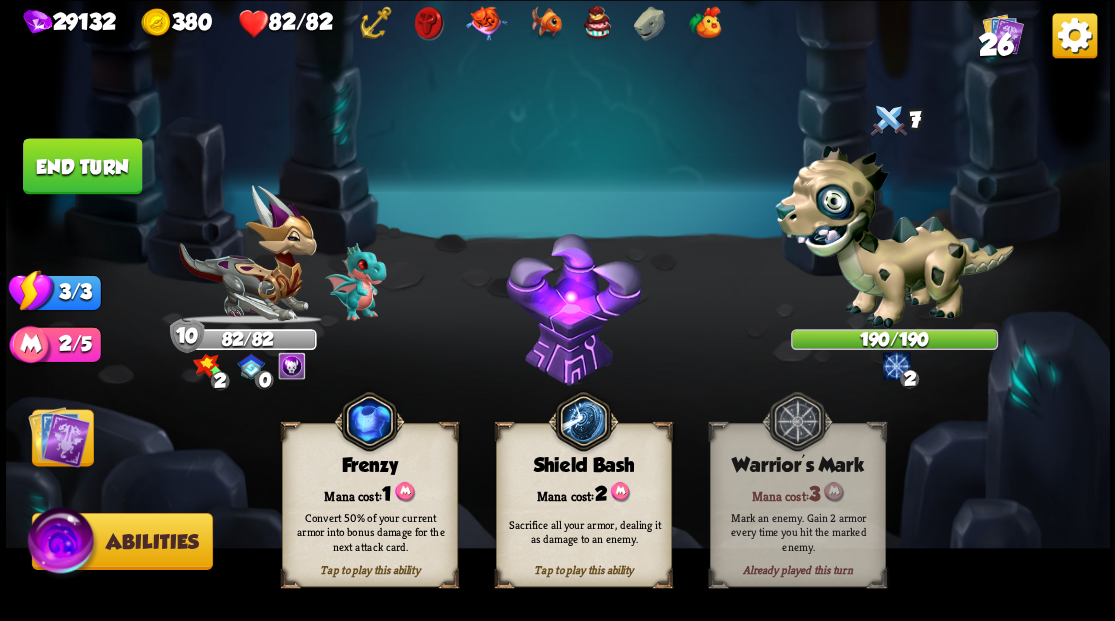 click at bounding box center [59, 436] 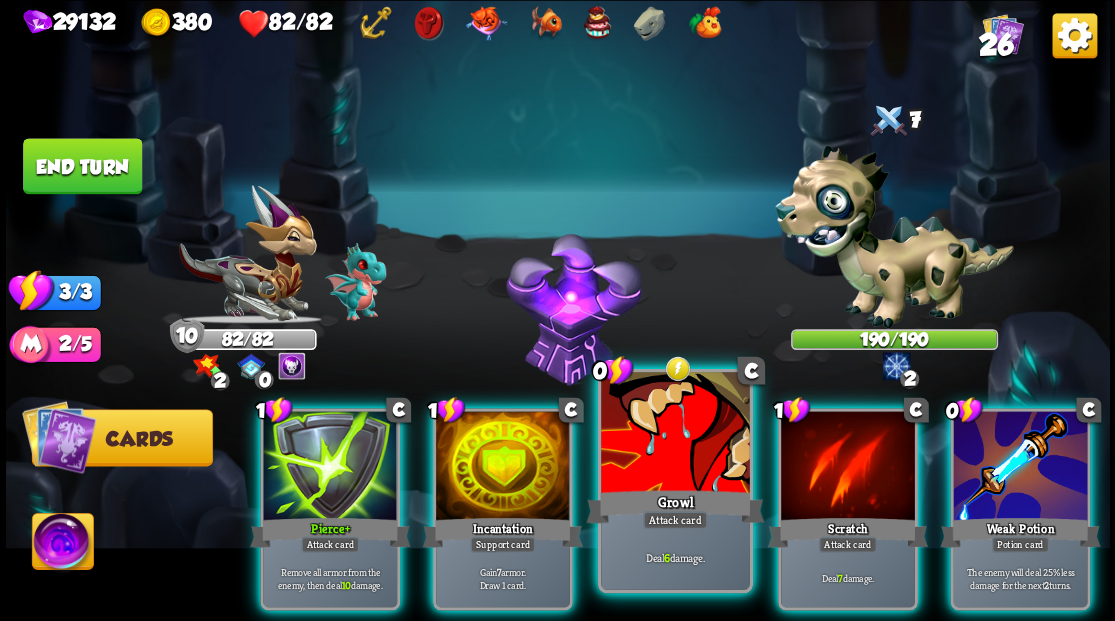 click at bounding box center [675, 434] 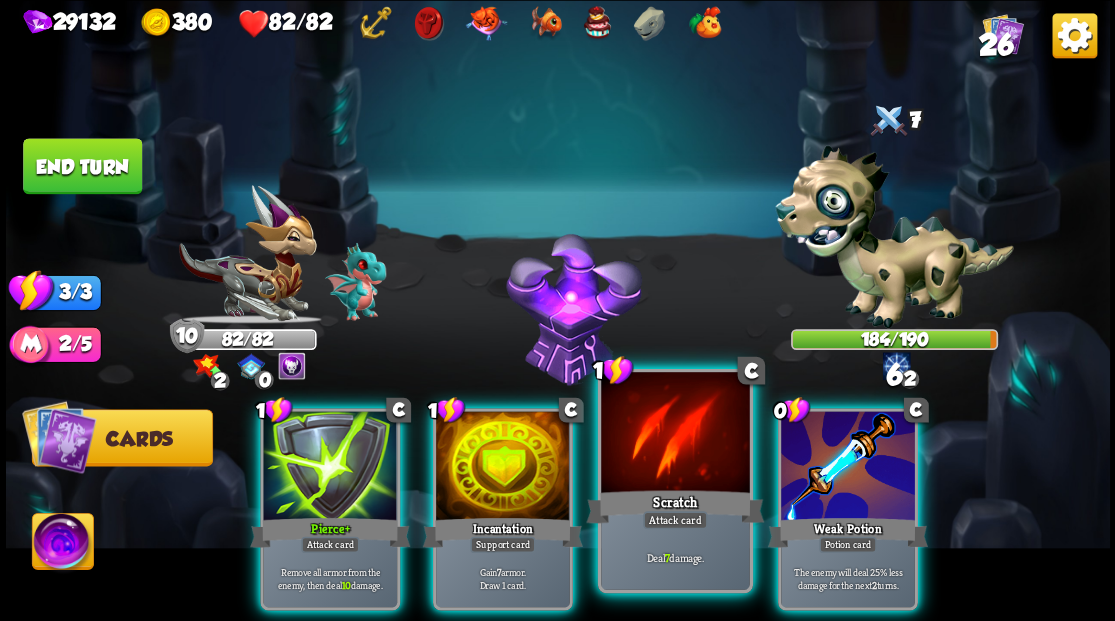 click at bounding box center (675, 434) 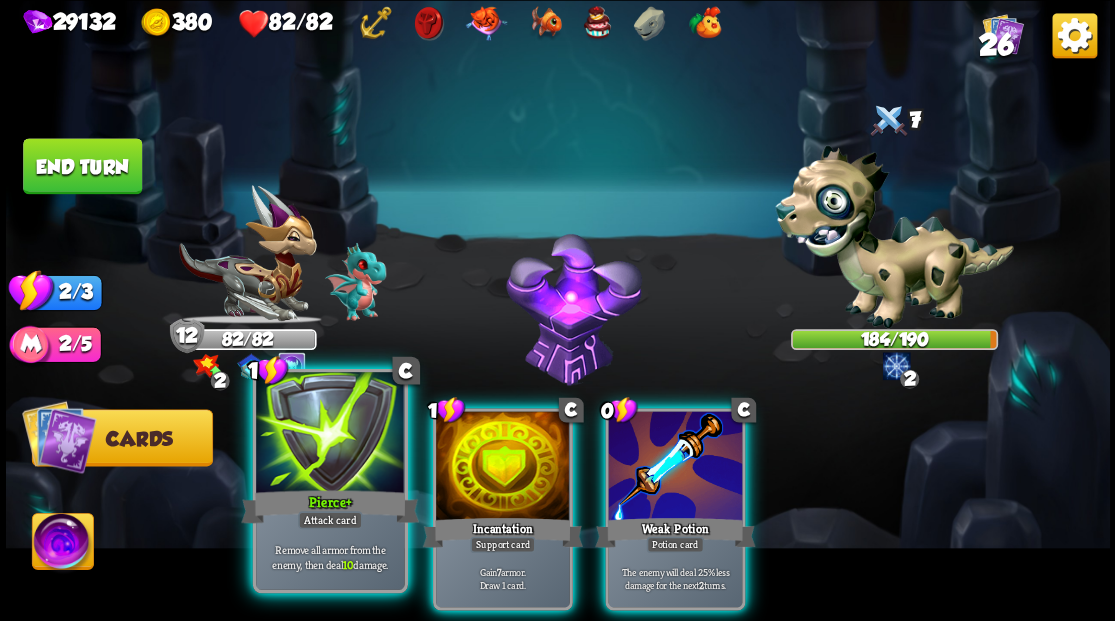 click on "Pierce +" at bounding box center [330, 506] 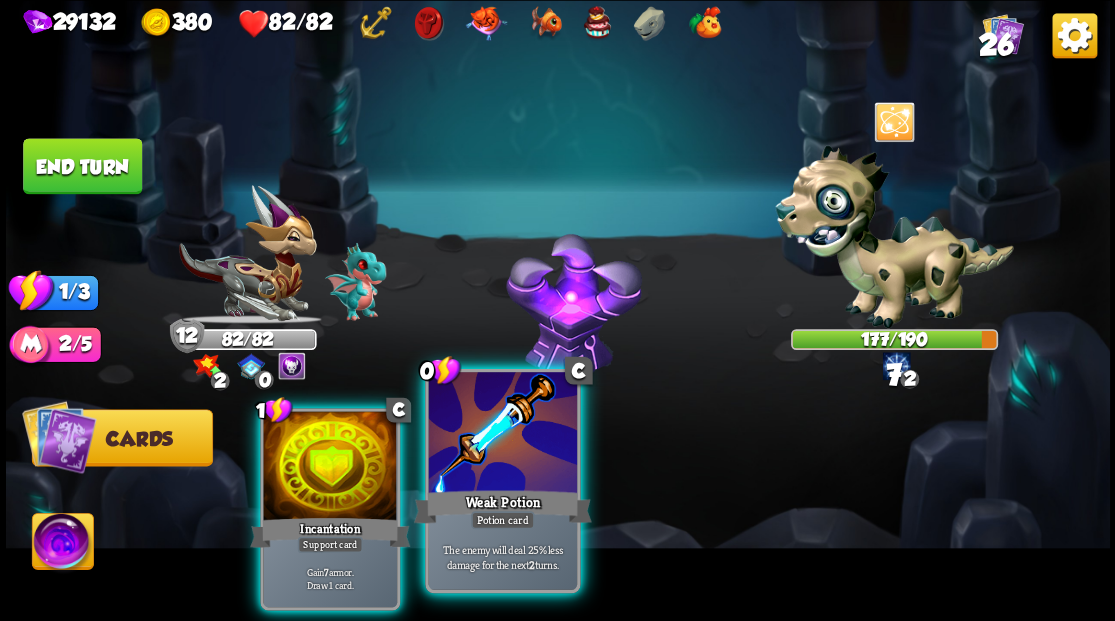 click at bounding box center (502, 434) 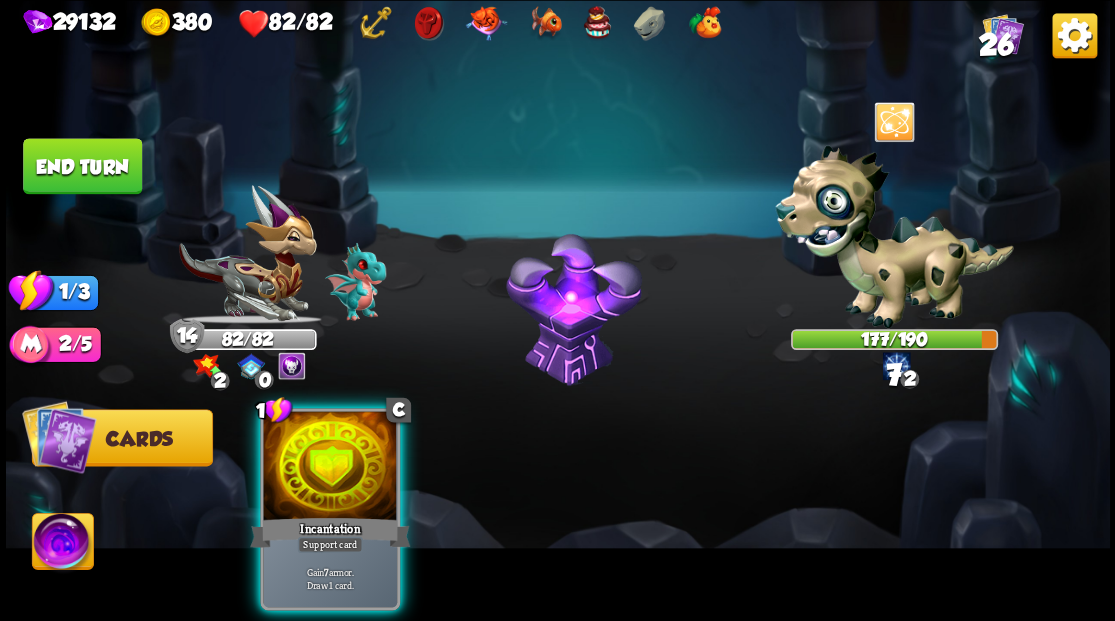 drag, startPoint x: 266, startPoint y: 449, endPoint x: 288, endPoint y: 442, distance: 23.086792 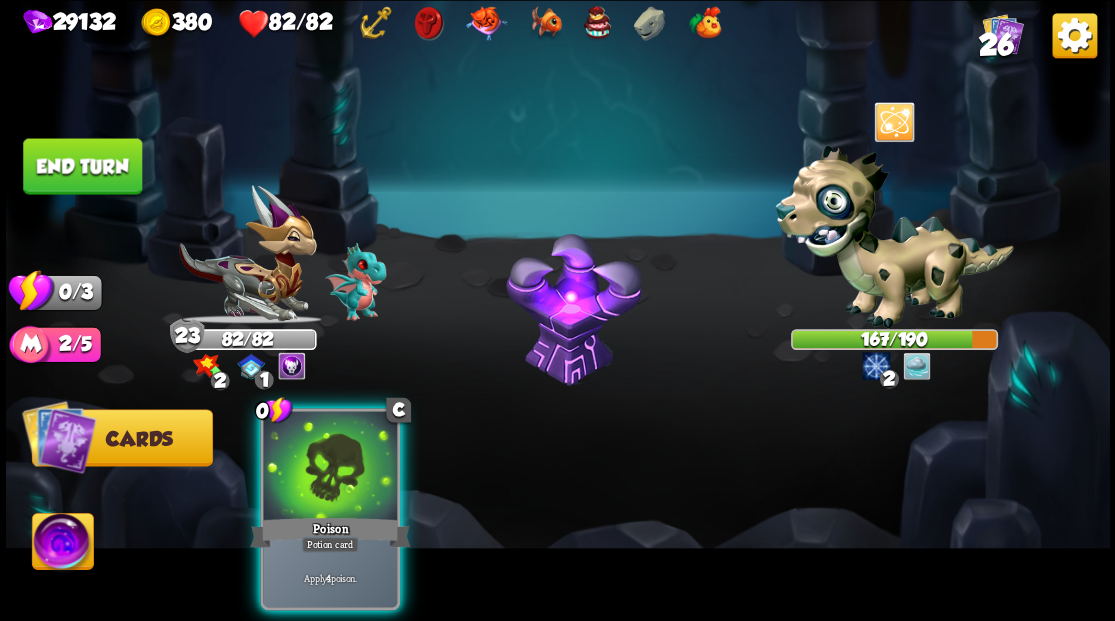 drag, startPoint x: 285, startPoint y: 505, endPoint x: 300, endPoint y: 432, distance: 74.52516 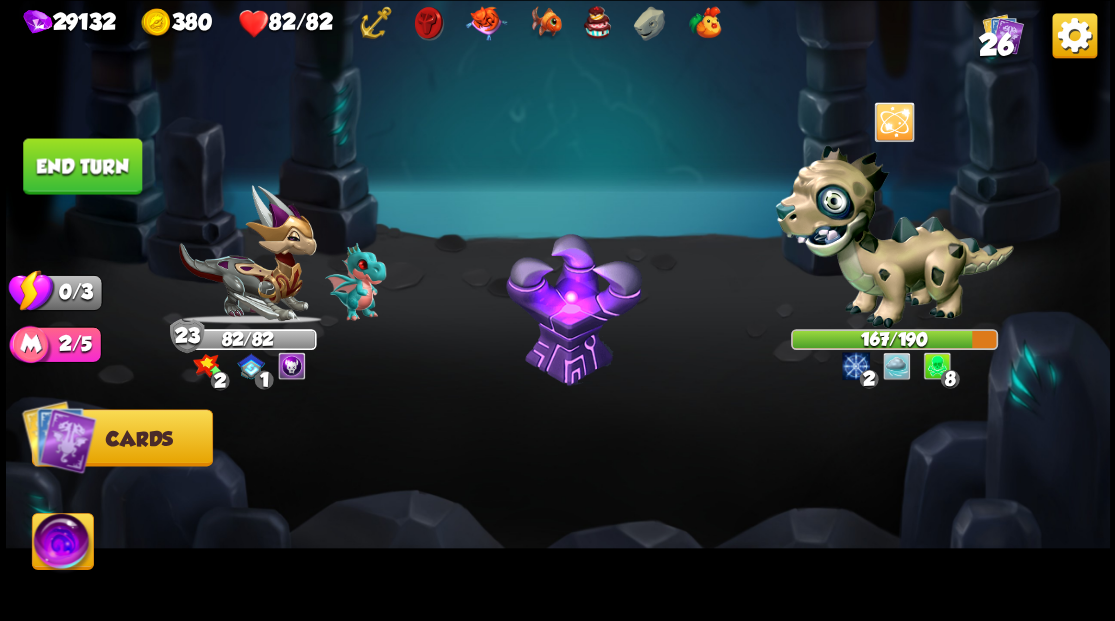 click on "End turn" at bounding box center [82, 166] 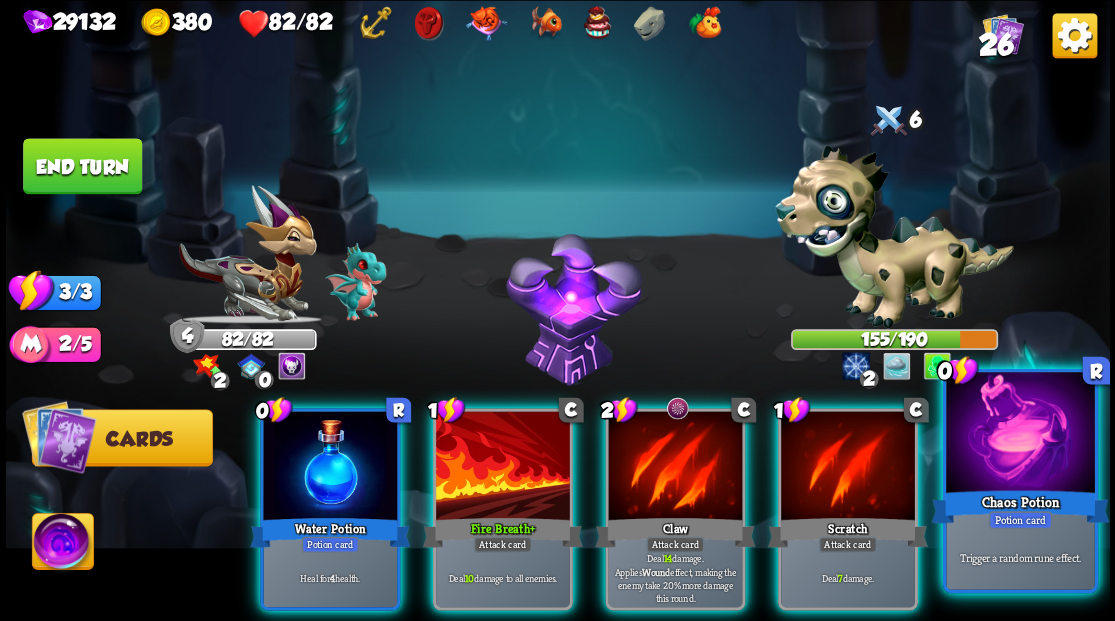 click at bounding box center [1020, 434] 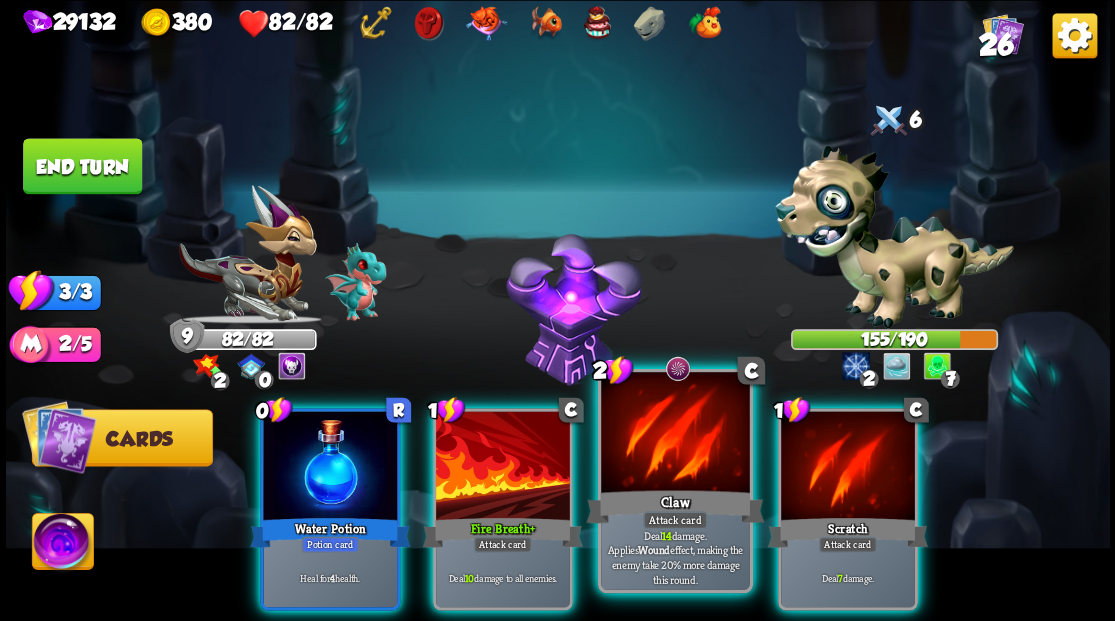 click at bounding box center [675, 434] 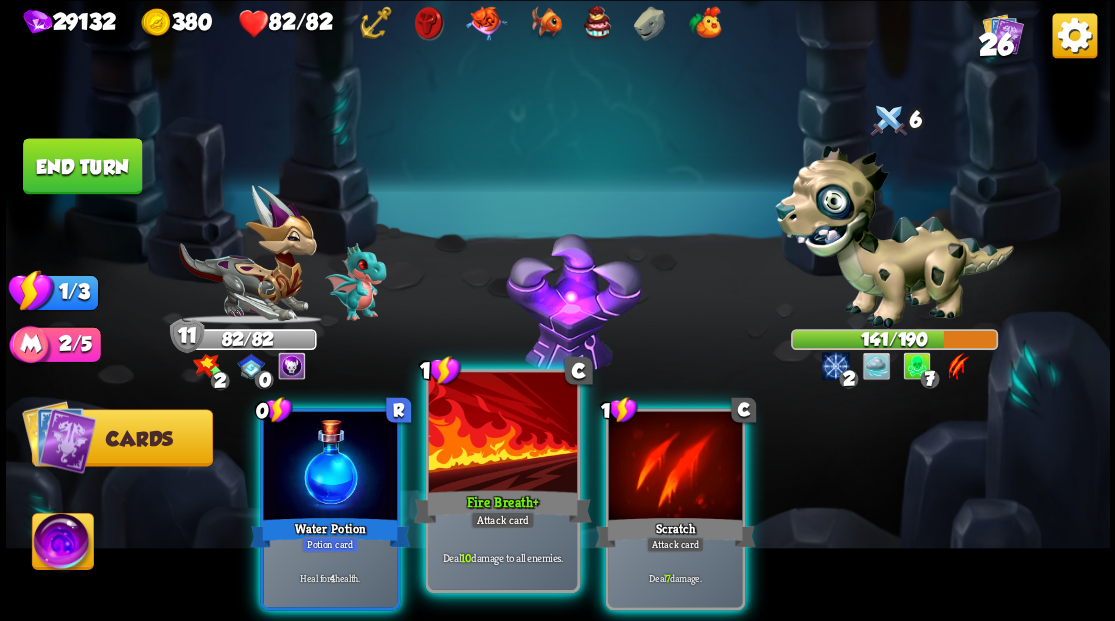 click at bounding box center (502, 434) 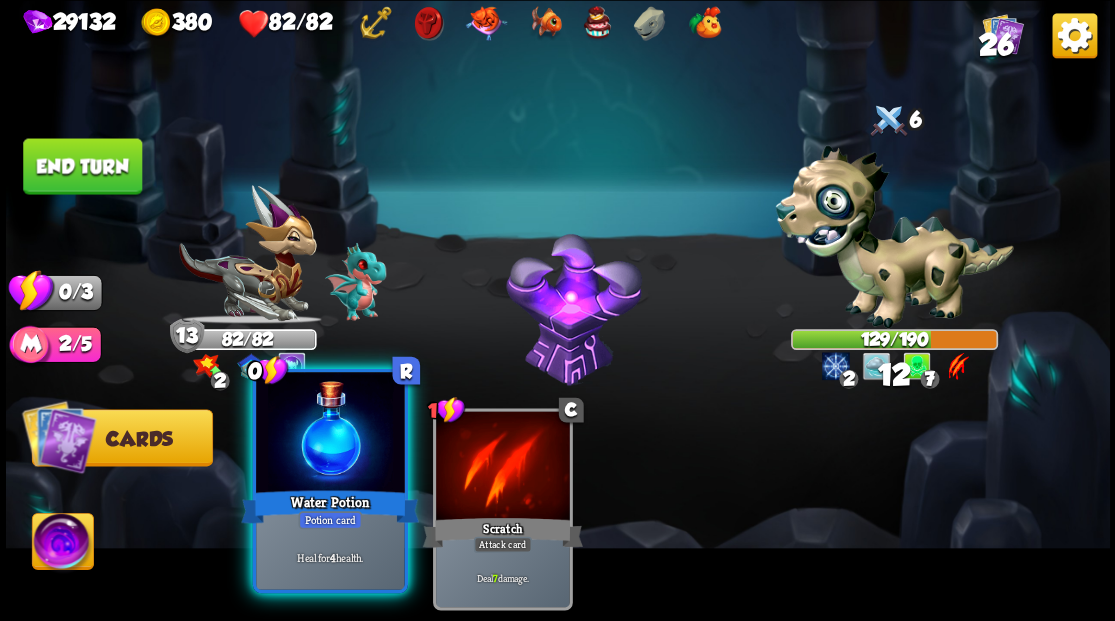 click at bounding box center (330, 434) 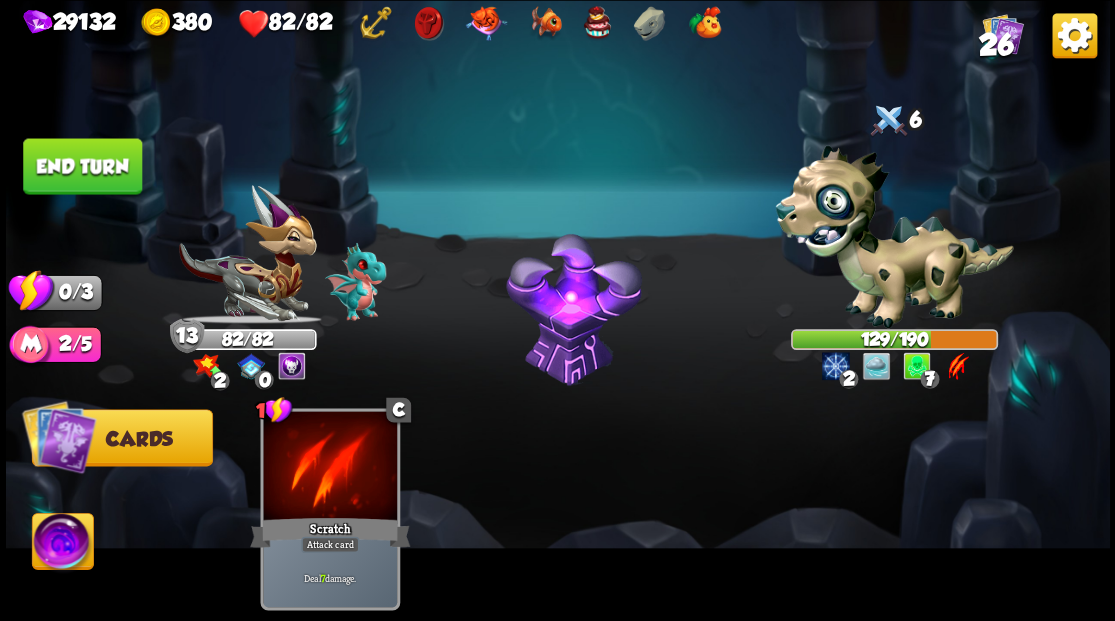 click on "End turn" at bounding box center (82, 166) 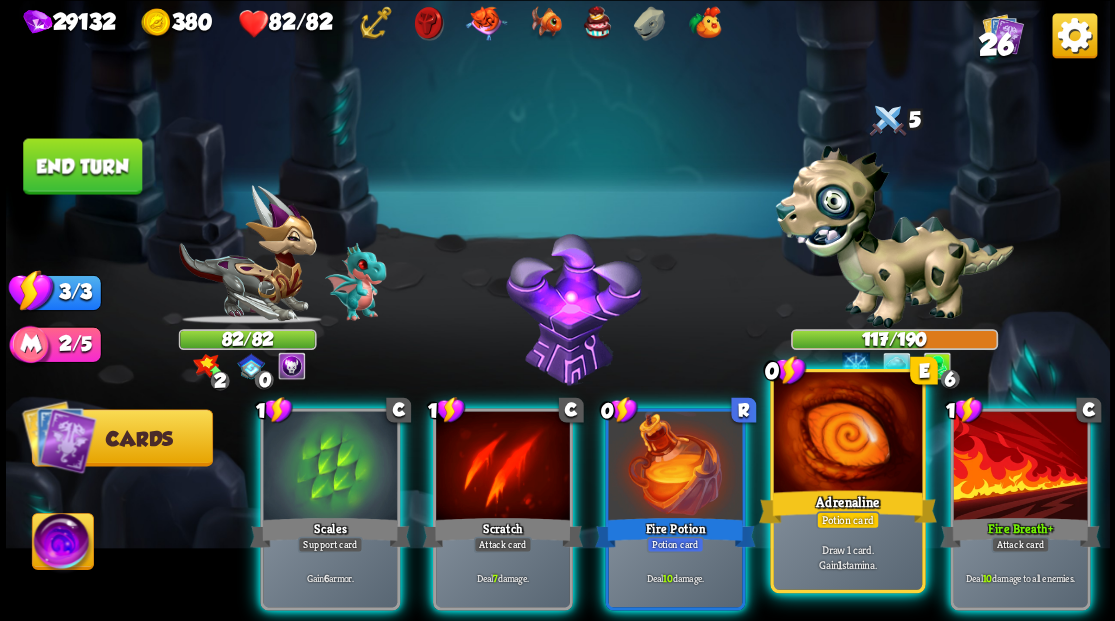click at bounding box center [847, 434] 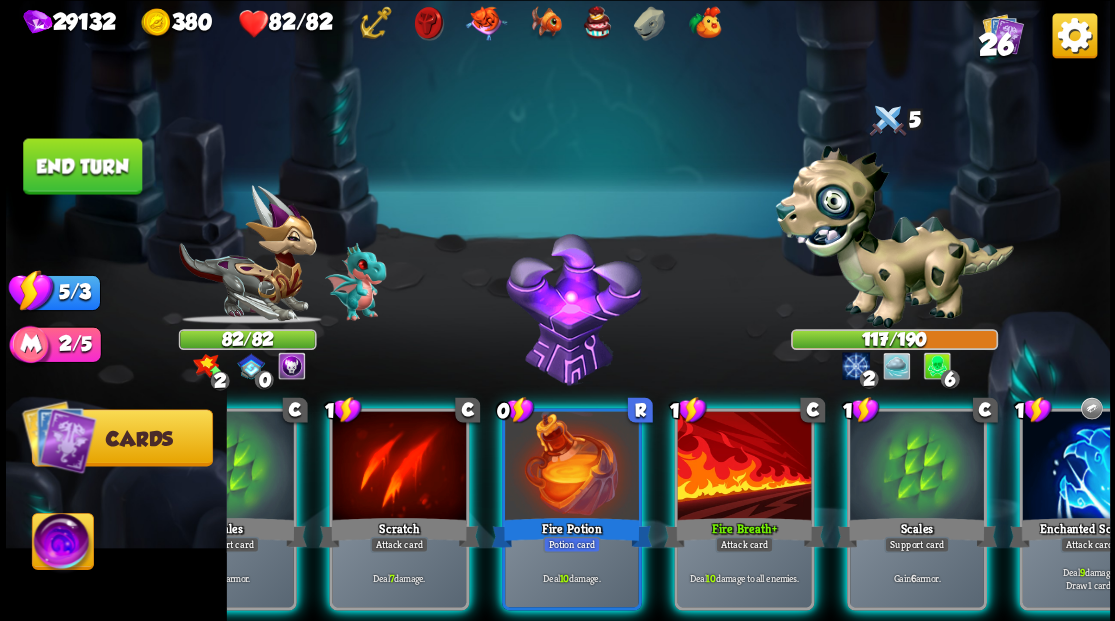 scroll, scrollTop: 0, scrollLeft: 189, axis: horizontal 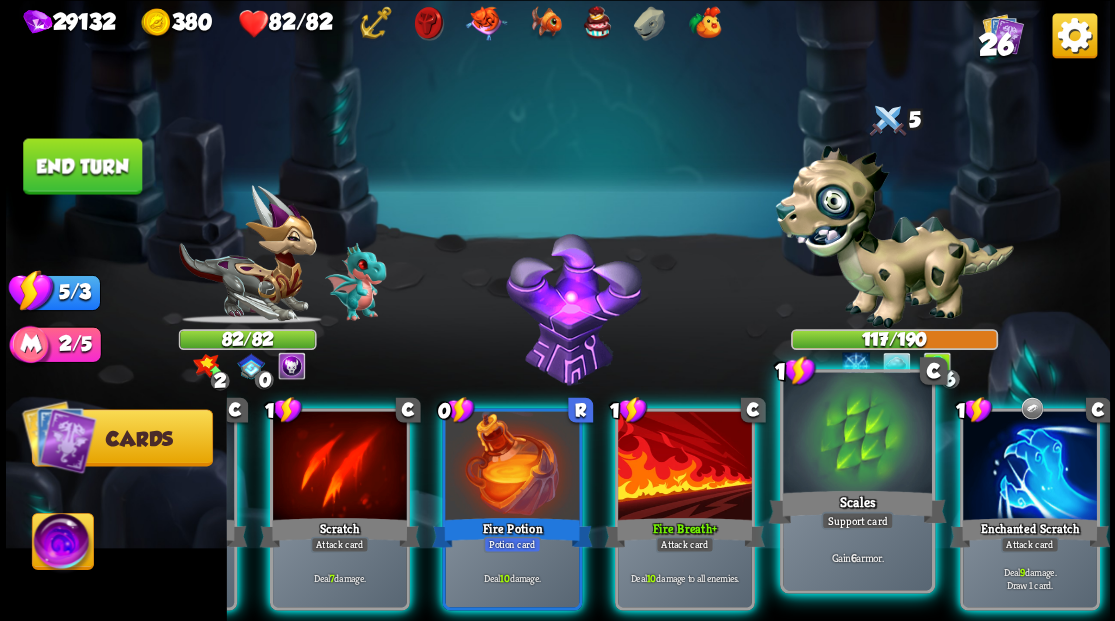 click at bounding box center (1030, 467) 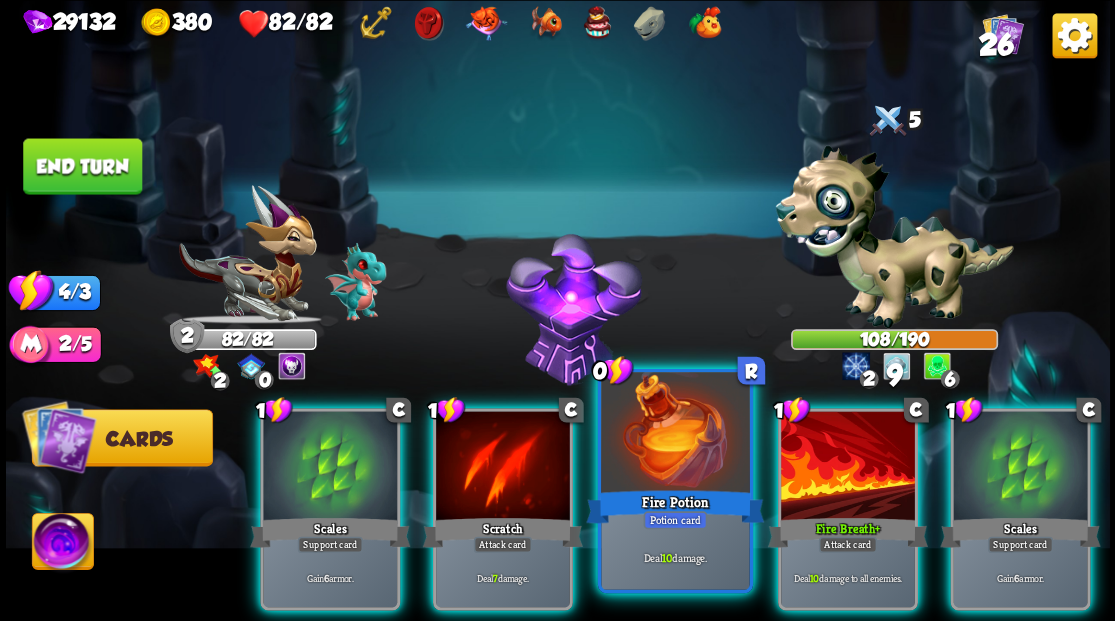 click at bounding box center (675, 434) 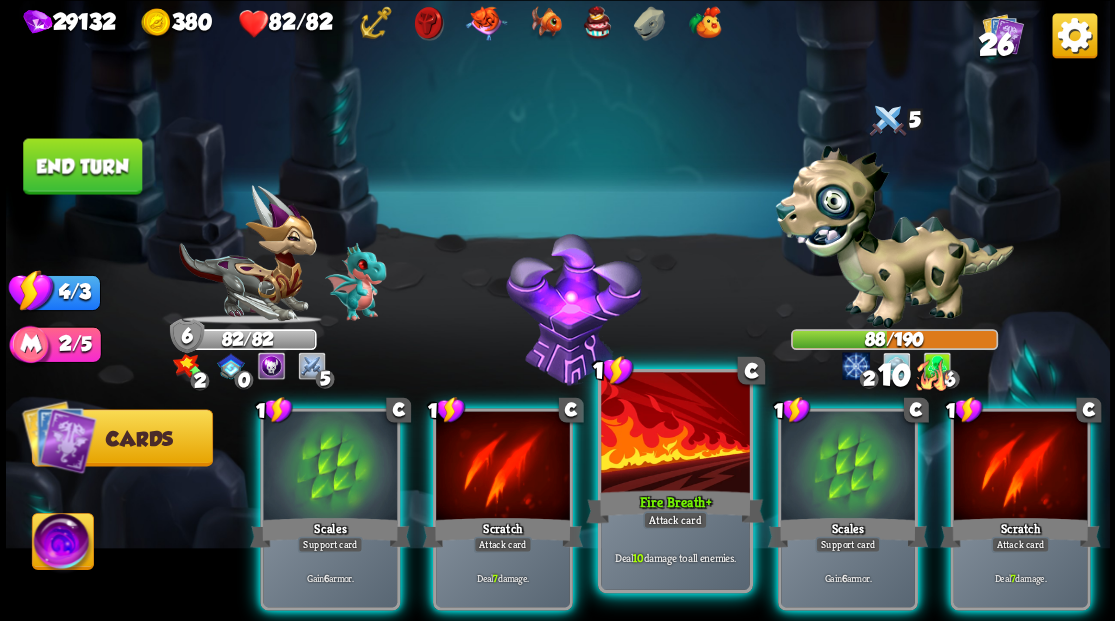 click at bounding box center [675, 434] 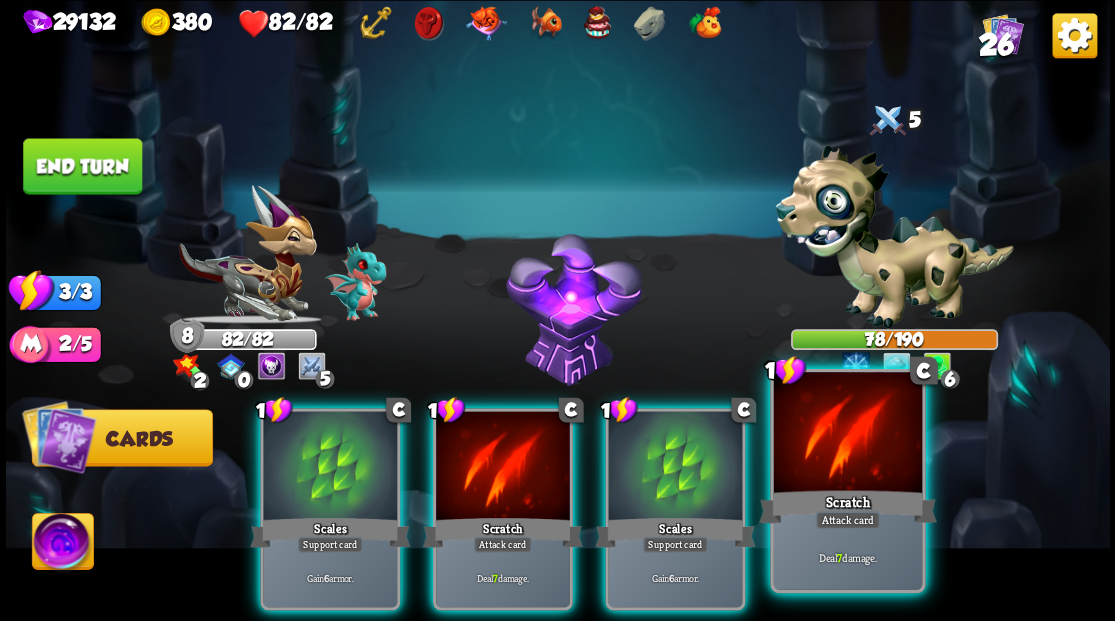 click on "1
C   Scratch     Attack card   Deal  7  damage." at bounding box center (847, 480) 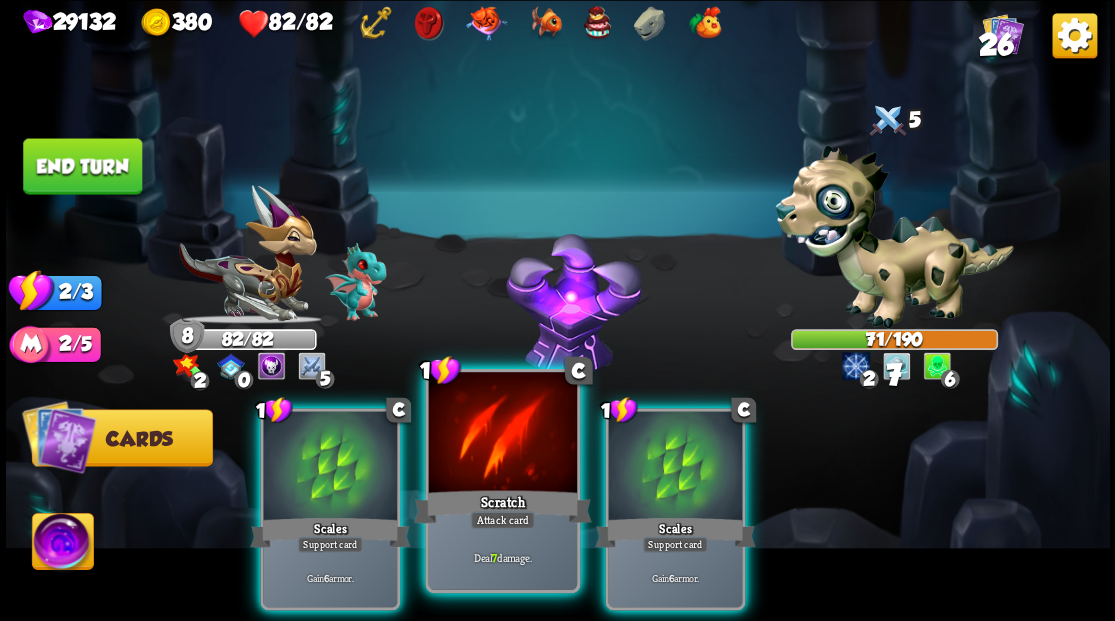 click at bounding box center (502, 434) 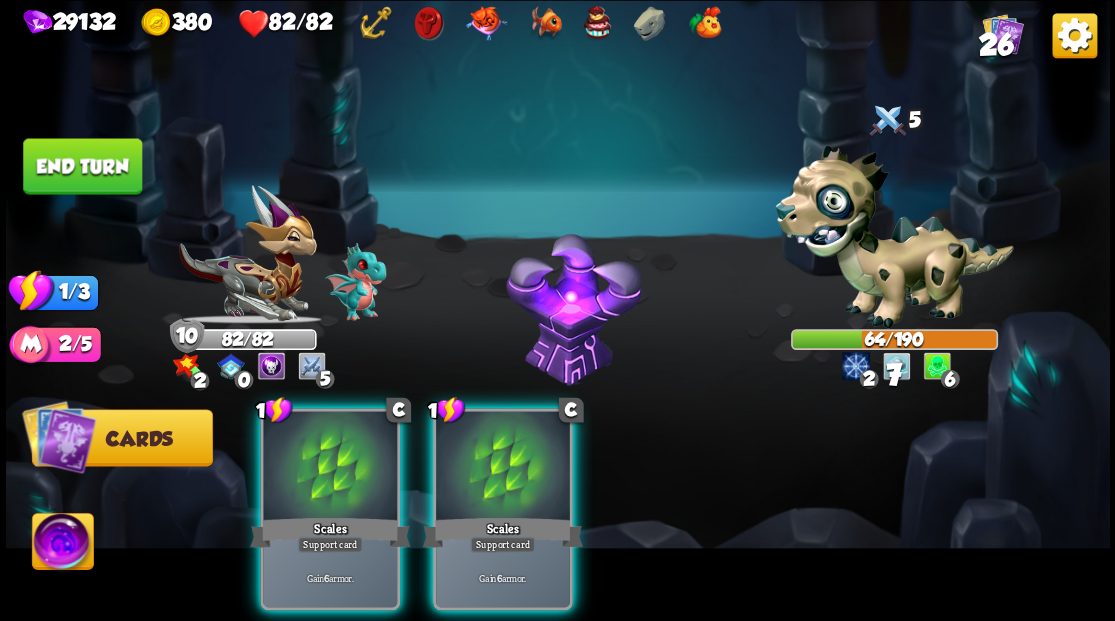 click at bounding box center (503, 467) 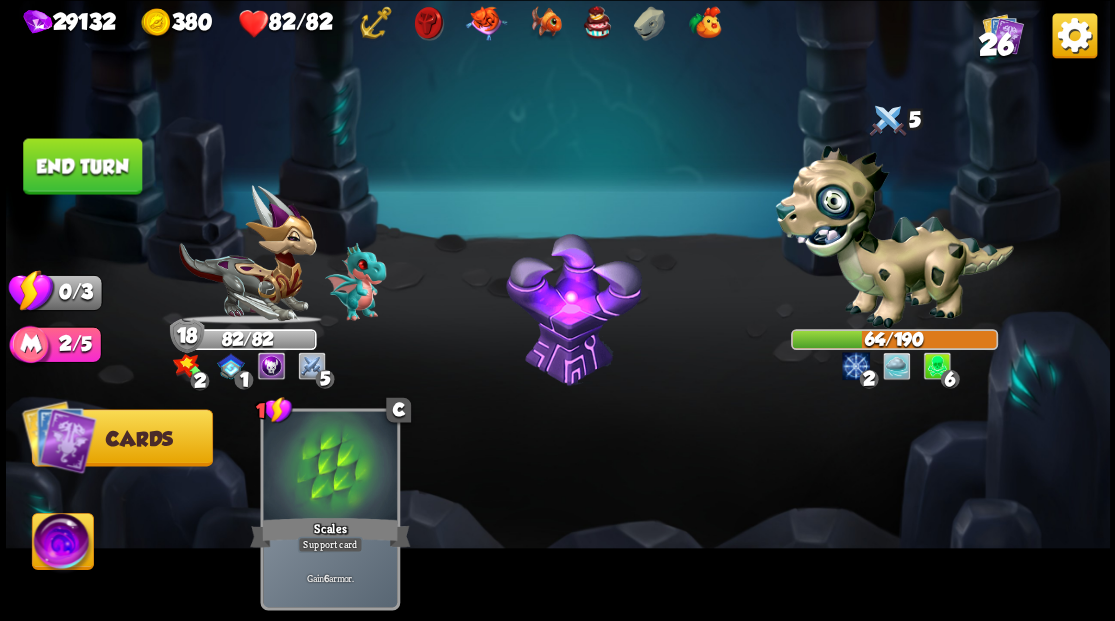 click on "End turn" at bounding box center [82, 166] 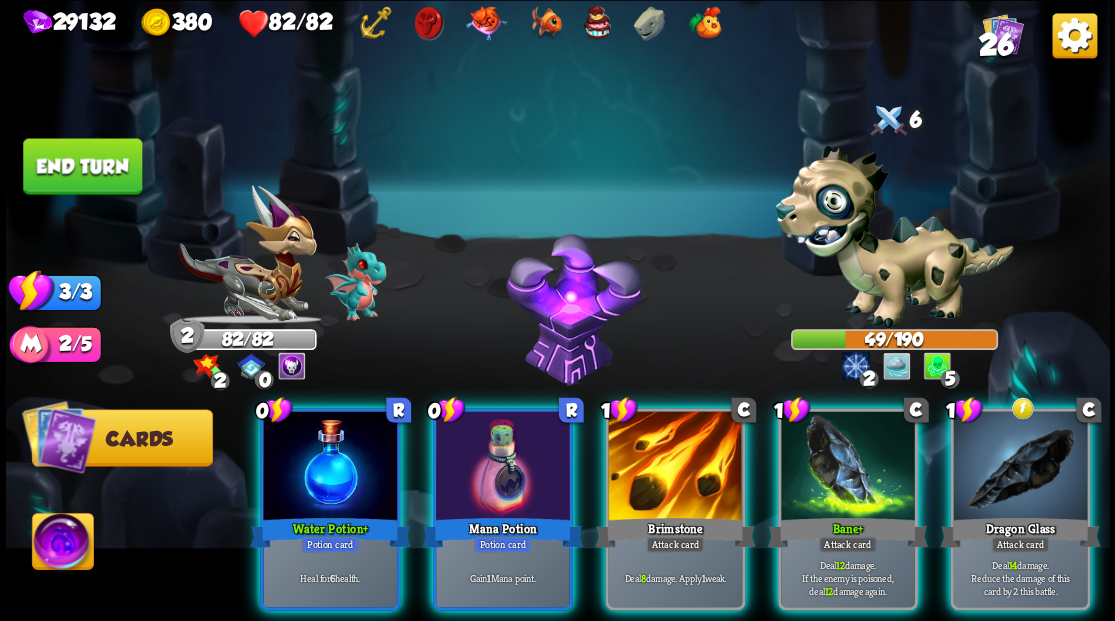click at bounding box center (1020, 467) 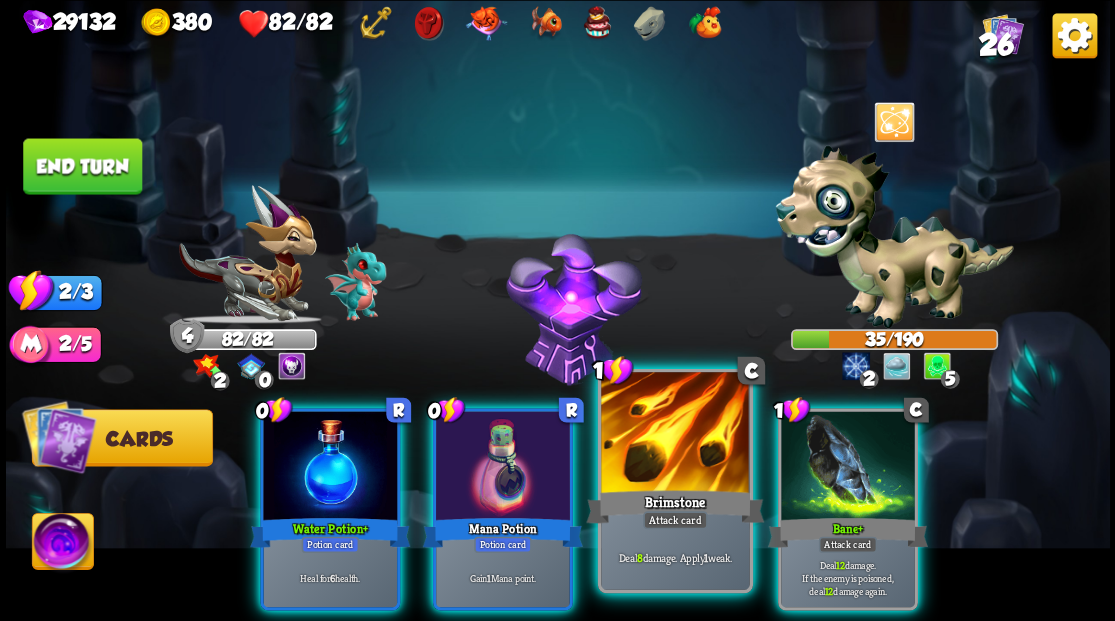 click at bounding box center (675, 434) 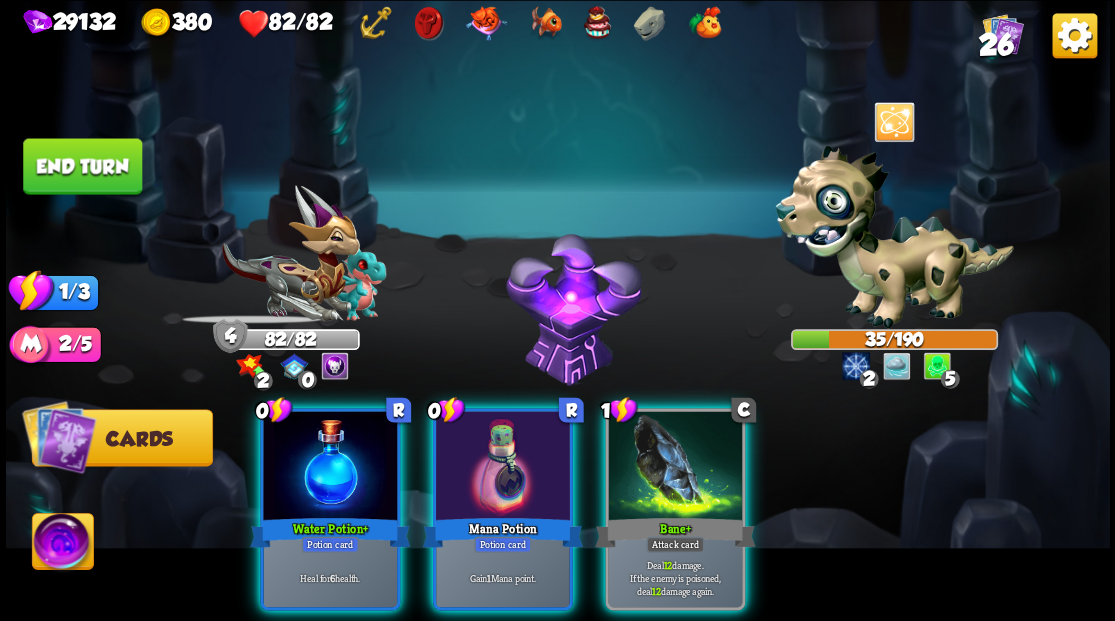 click at bounding box center [675, 467] 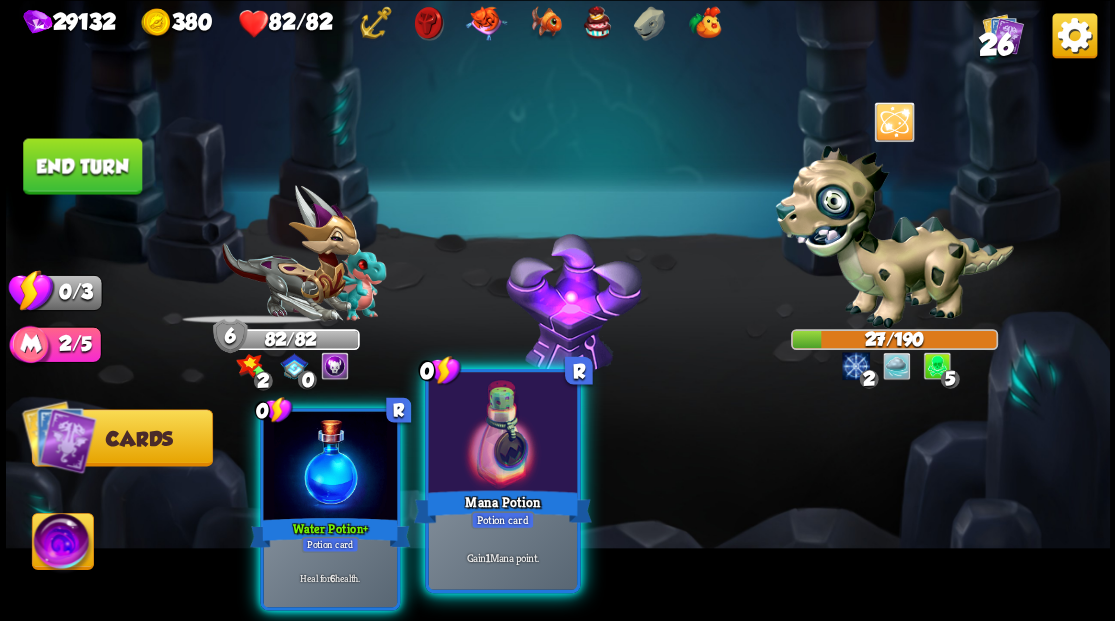 click at bounding box center (502, 434) 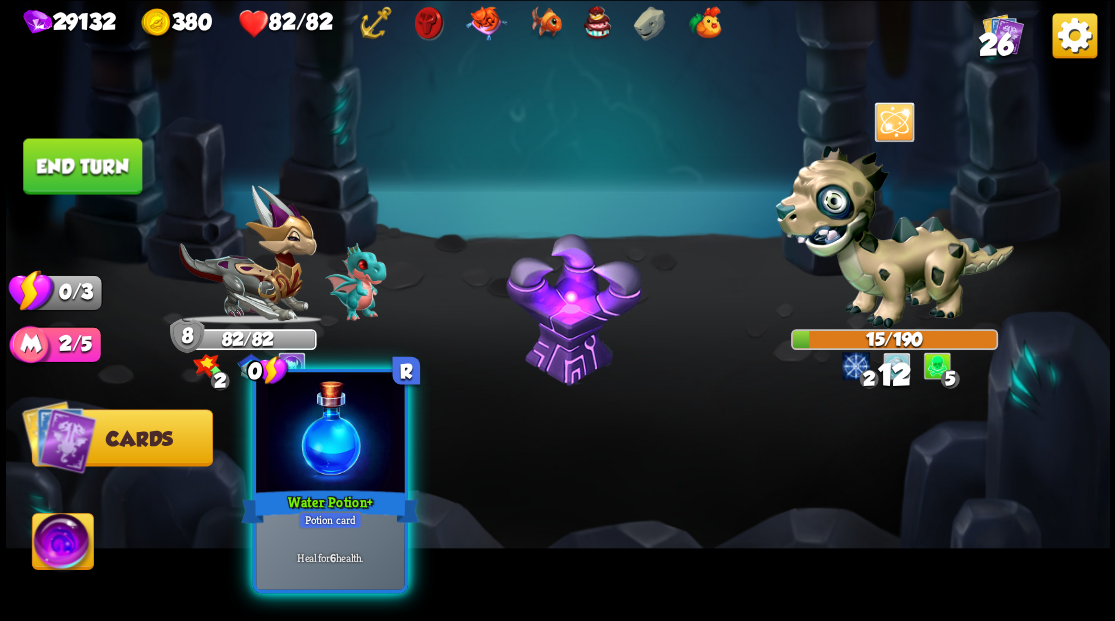 click at bounding box center (330, 434) 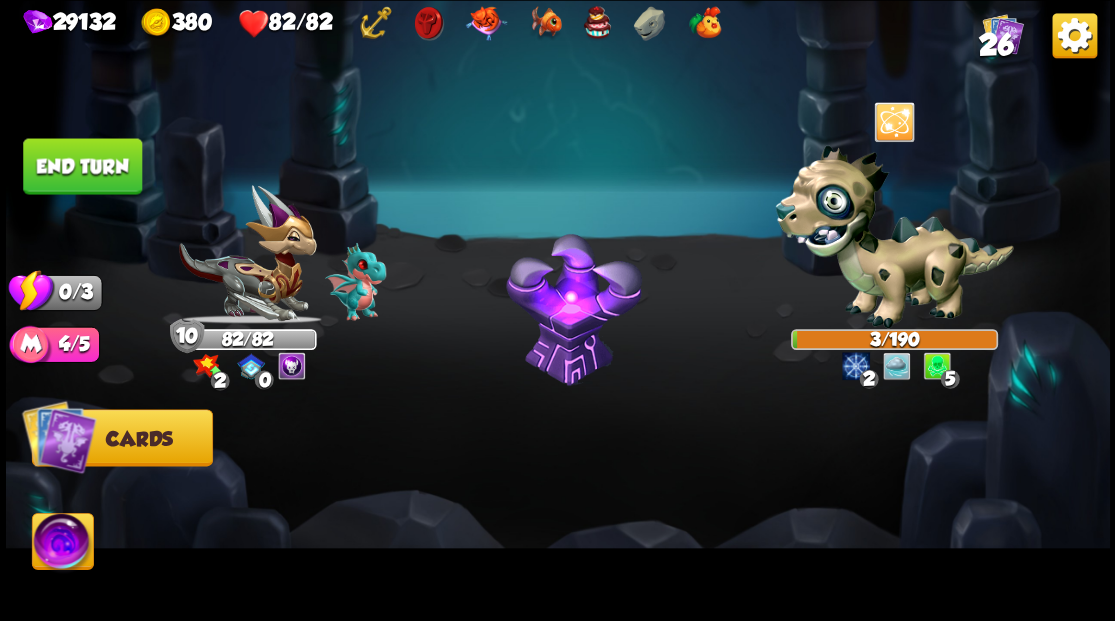 click on "End turn" at bounding box center [82, 166] 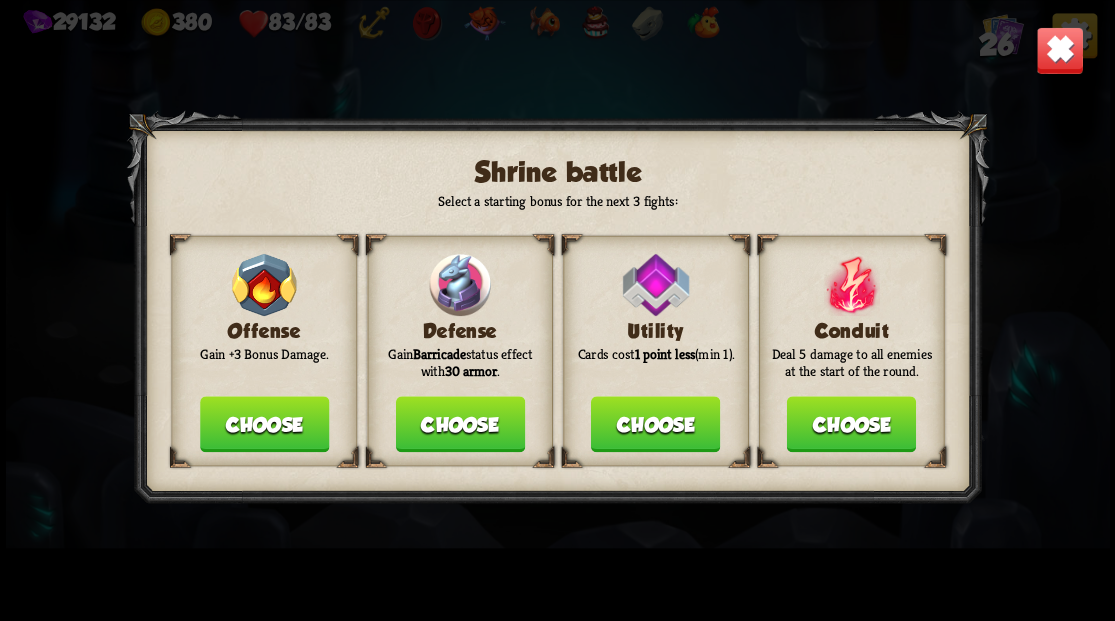 click on "Choose" at bounding box center (459, 424) 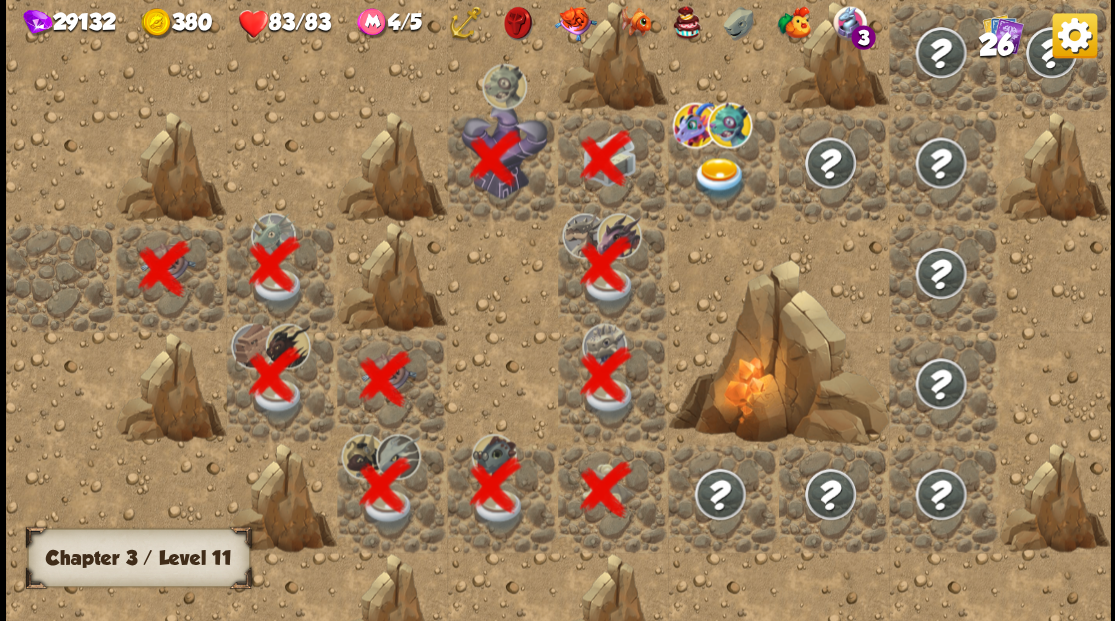 scroll, scrollTop: 0, scrollLeft: 384, axis: horizontal 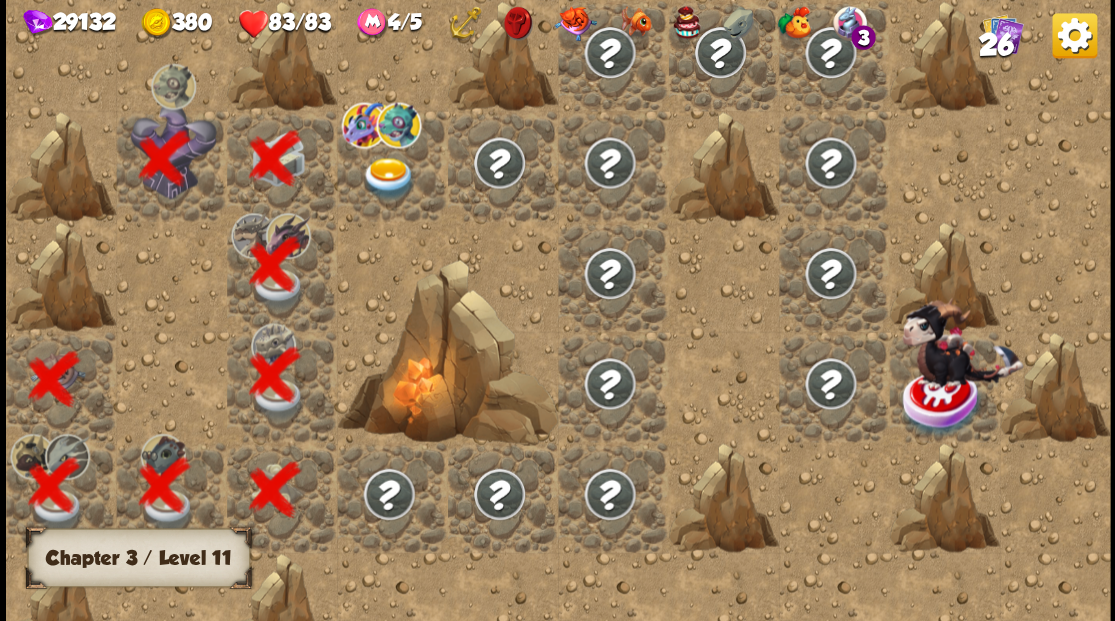 click at bounding box center [388, 178] 